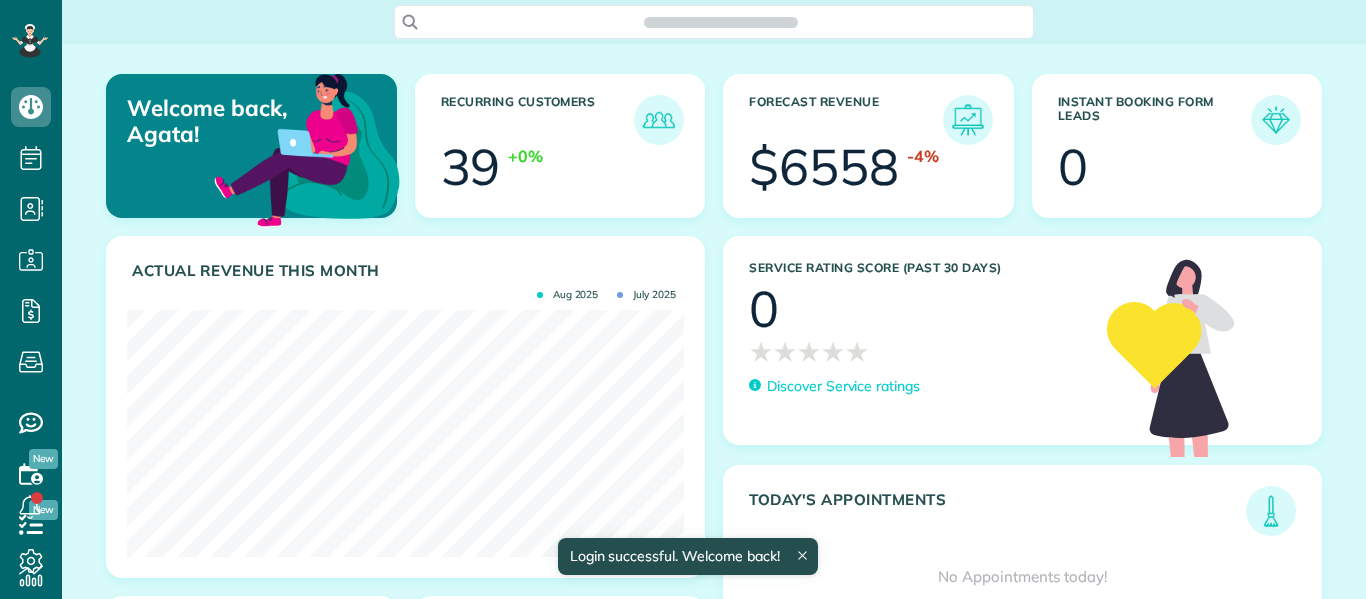 scroll, scrollTop: 0, scrollLeft: 0, axis: both 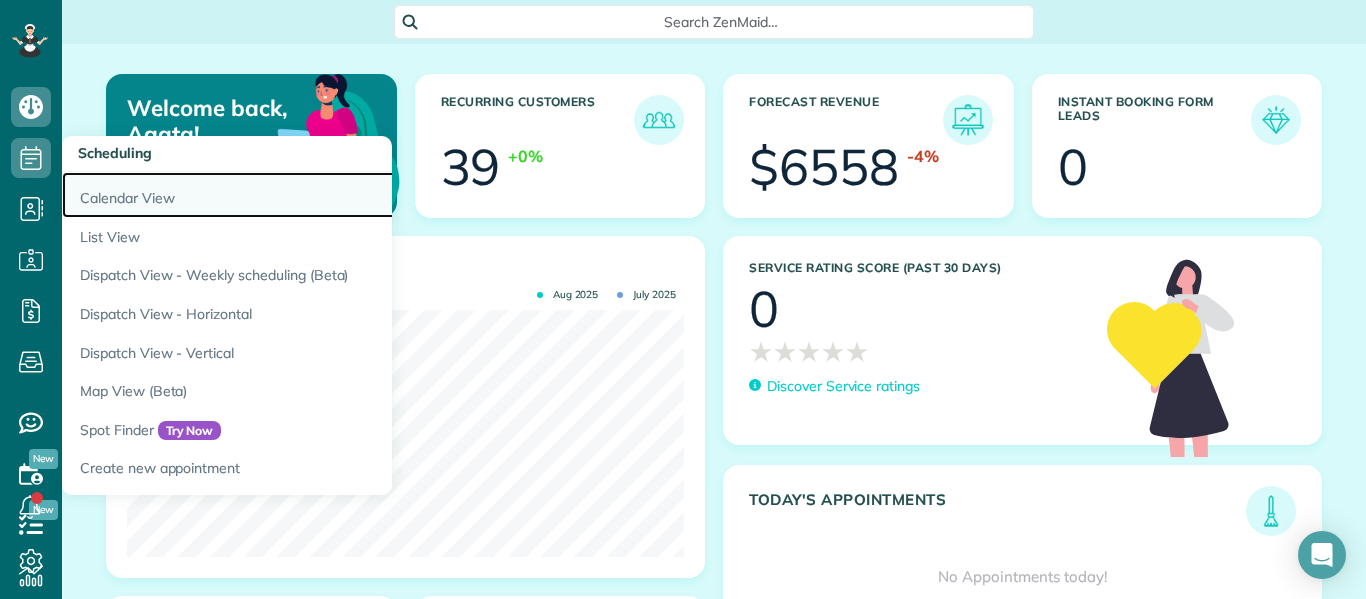 click on "Calendar View" at bounding box center (312, 195) 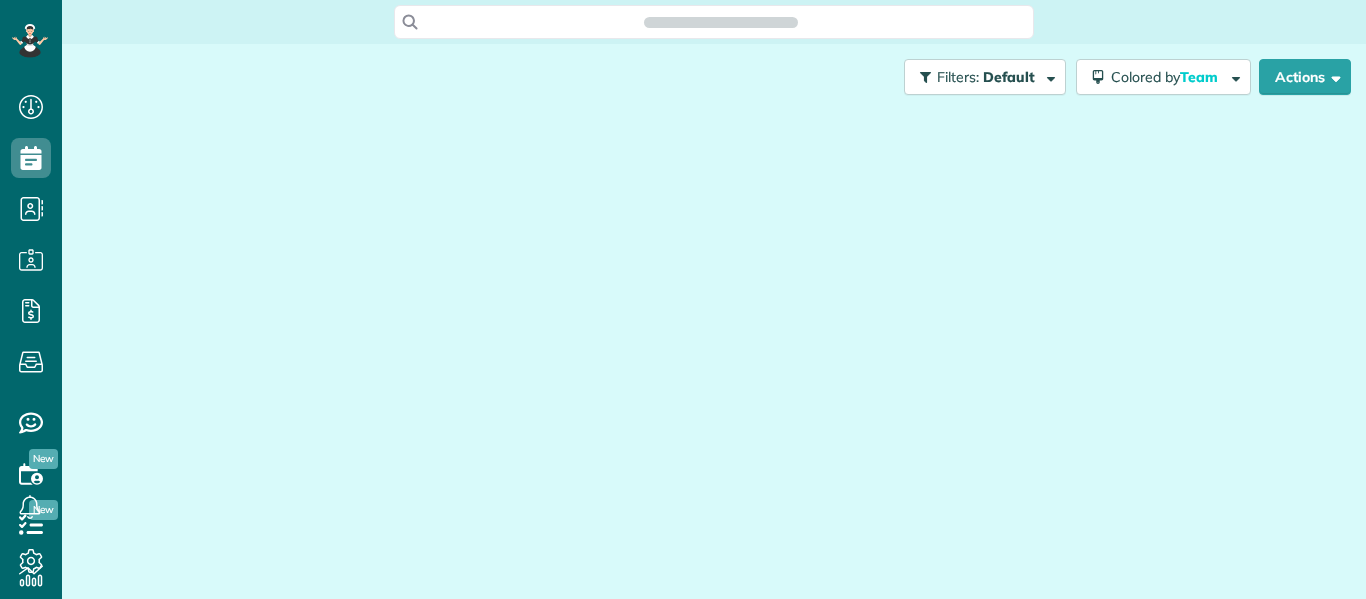 scroll, scrollTop: 0, scrollLeft: 0, axis: both 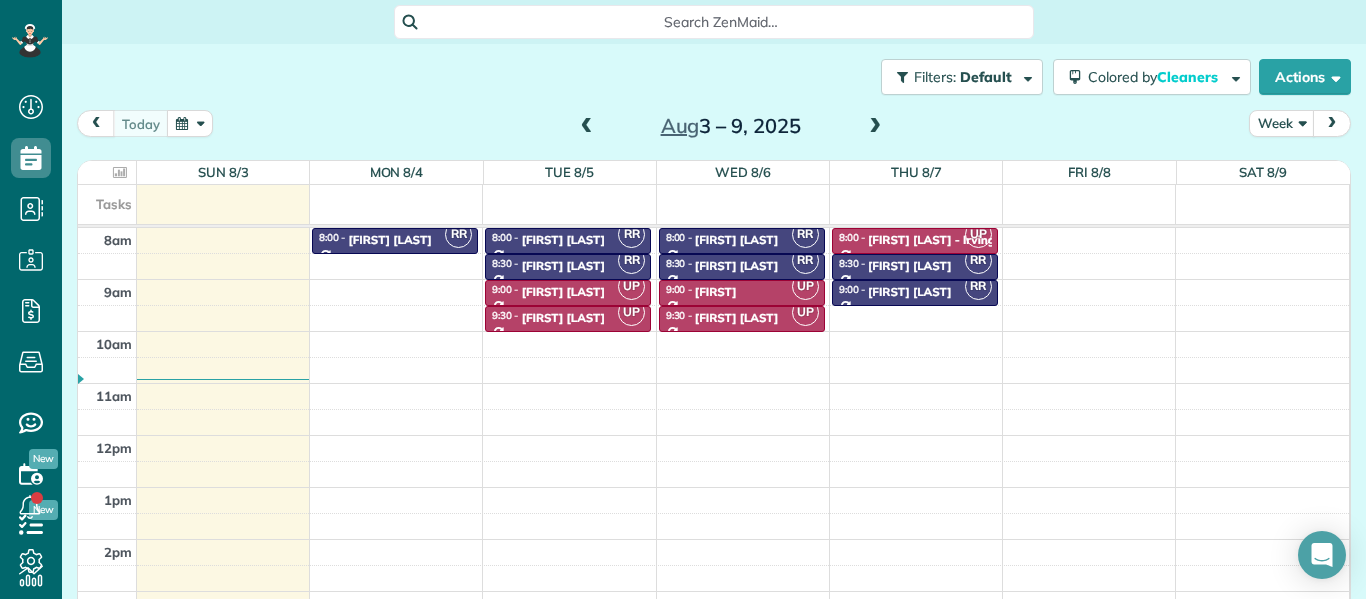 click at bounding box center [587, 127] 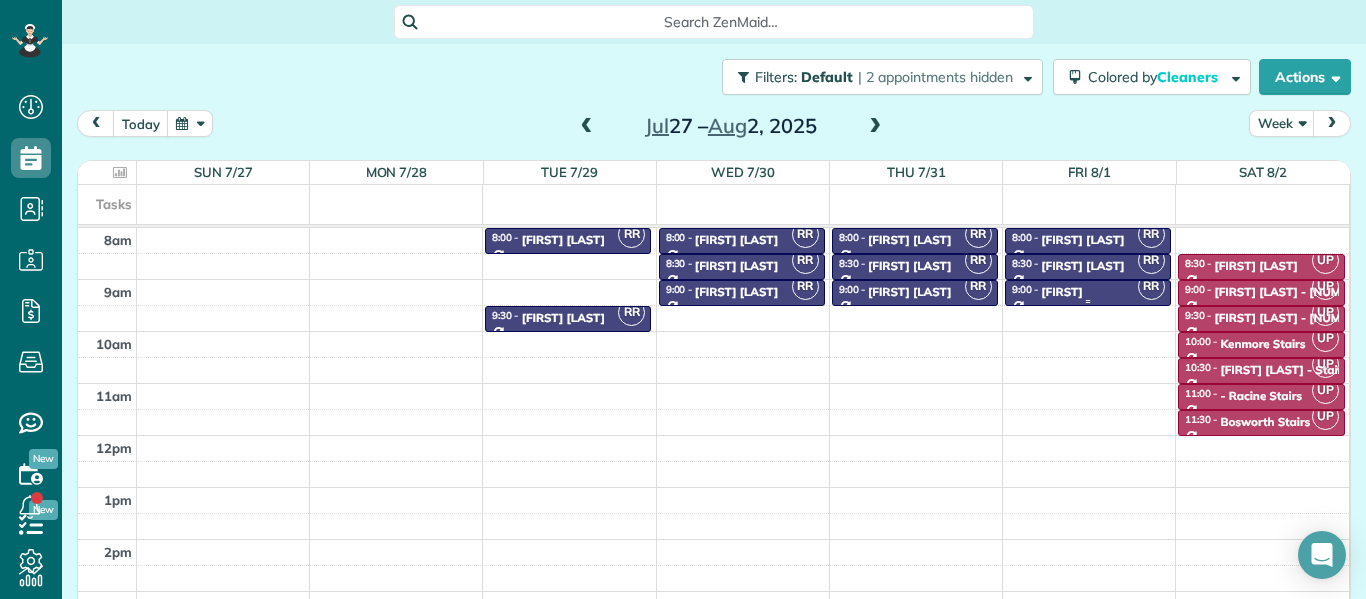 click on "Rosemary" at bounding box center [1062, 292] 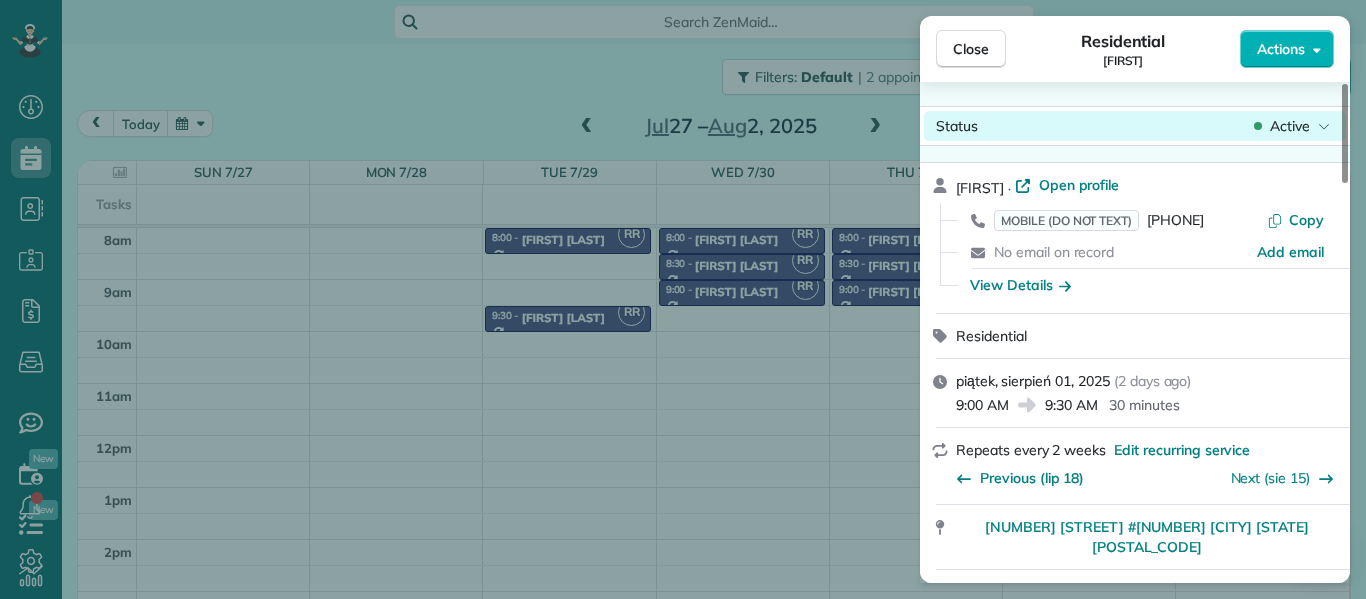 click on "Active" at bounding box center [1290, 126] 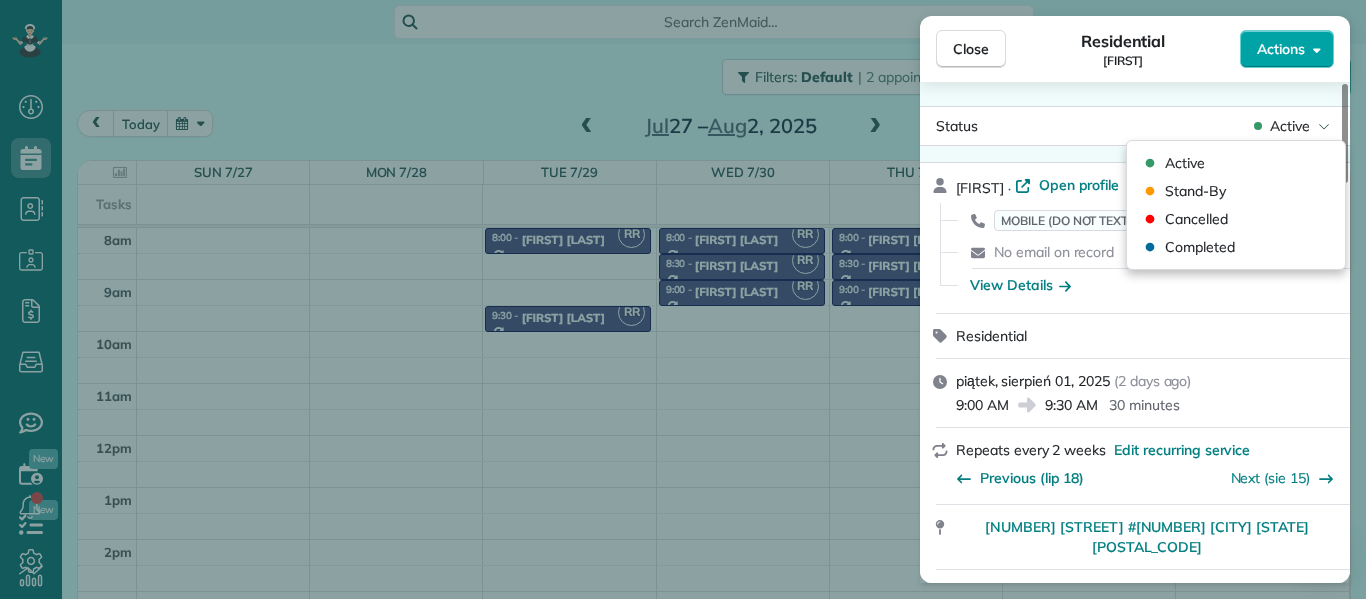 click on "Actions" at bounding box center (1281, 49) 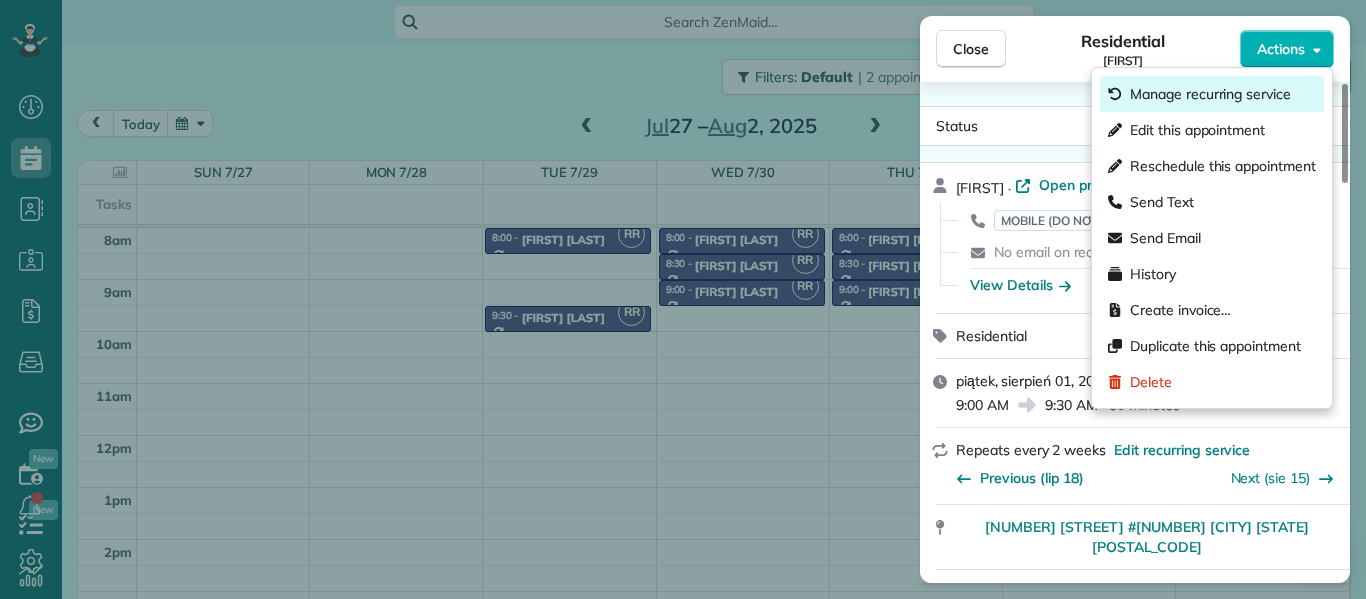 click on "Manage recurring service" at bounding box center [1210, 94] 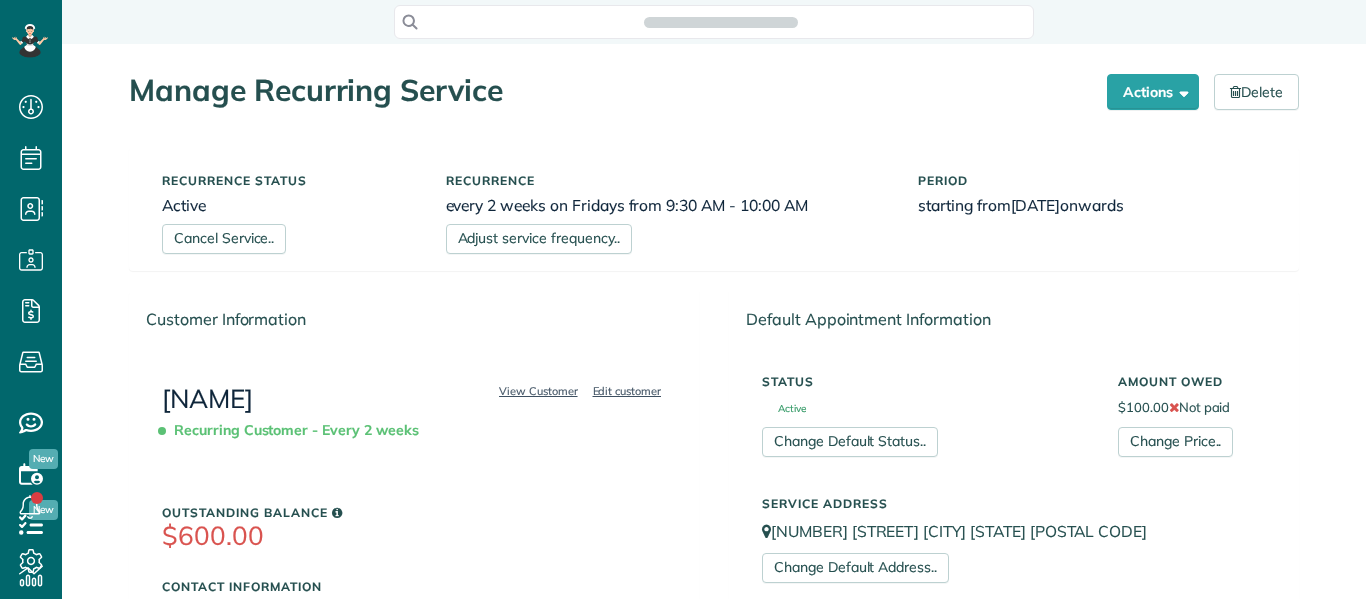 scroll, scrollTop: 0, scrollLeft: 0, axis: both 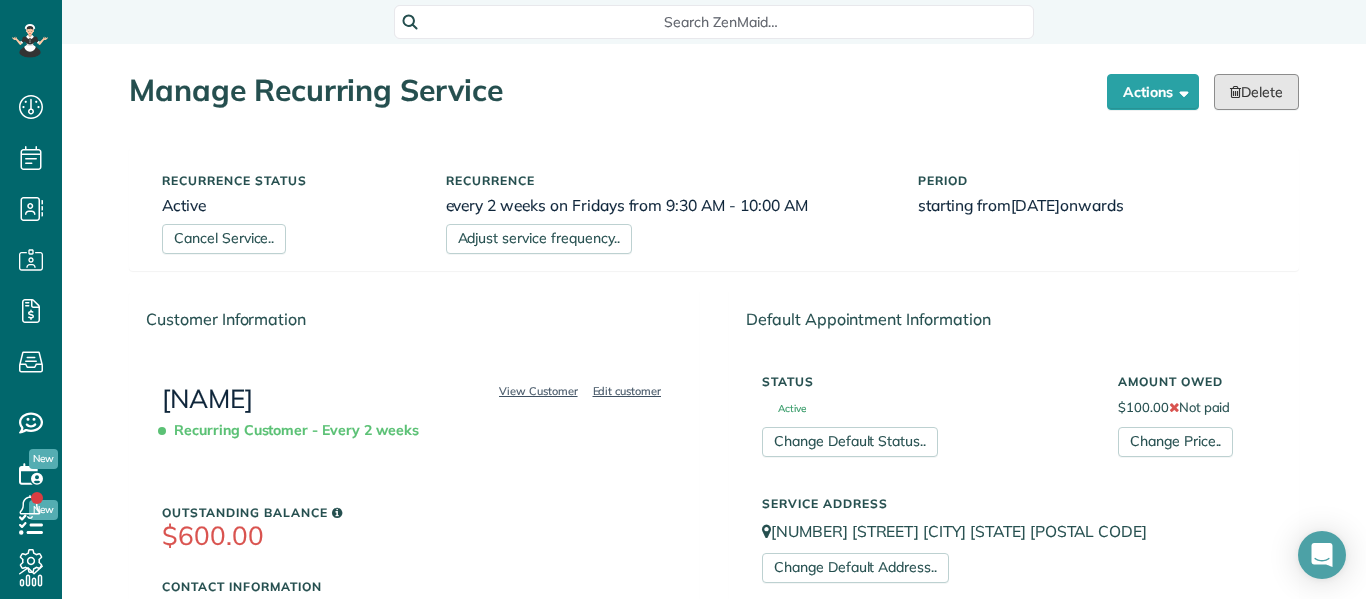 click on "Delete" at bounding box center [1256, 92] 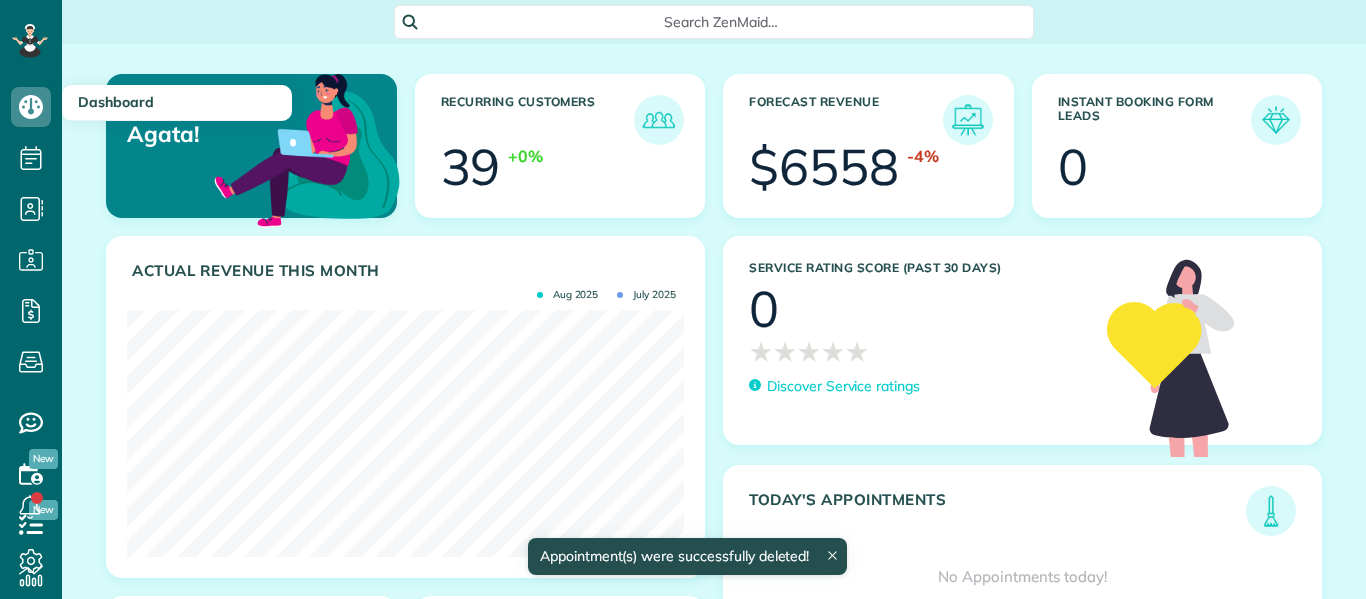 scroll, scrollTop: 0, scrollLeft: 0, axis: both 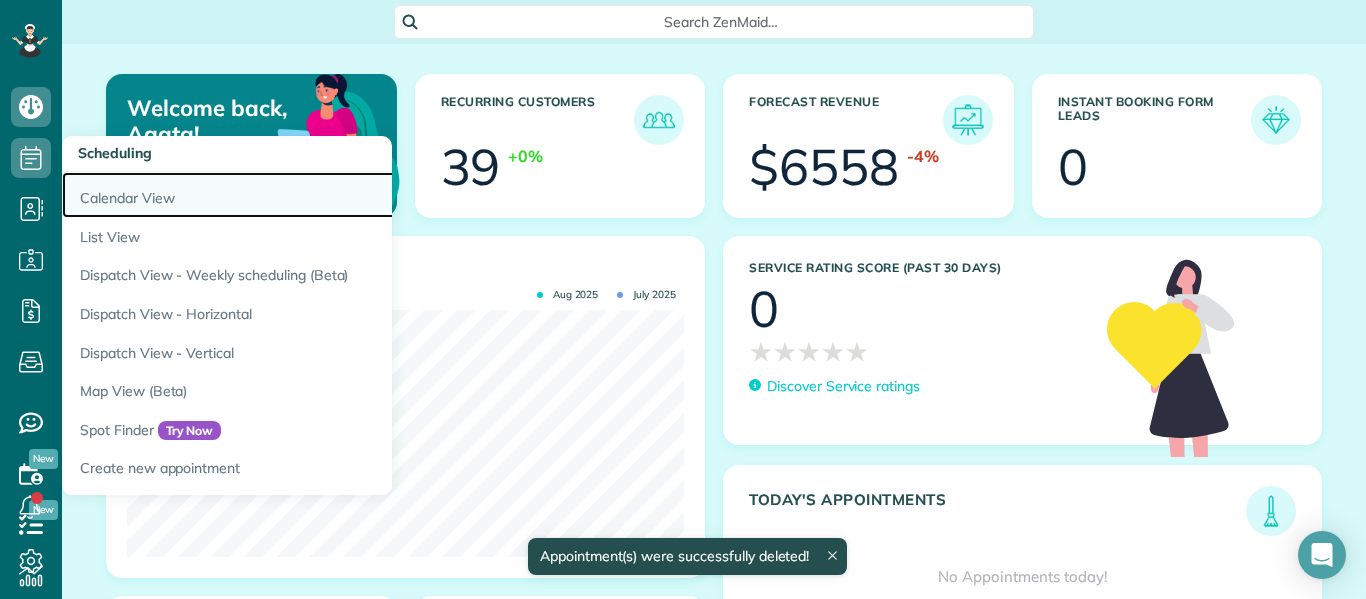click on "Calendar View" at bounding box center [312, 195] 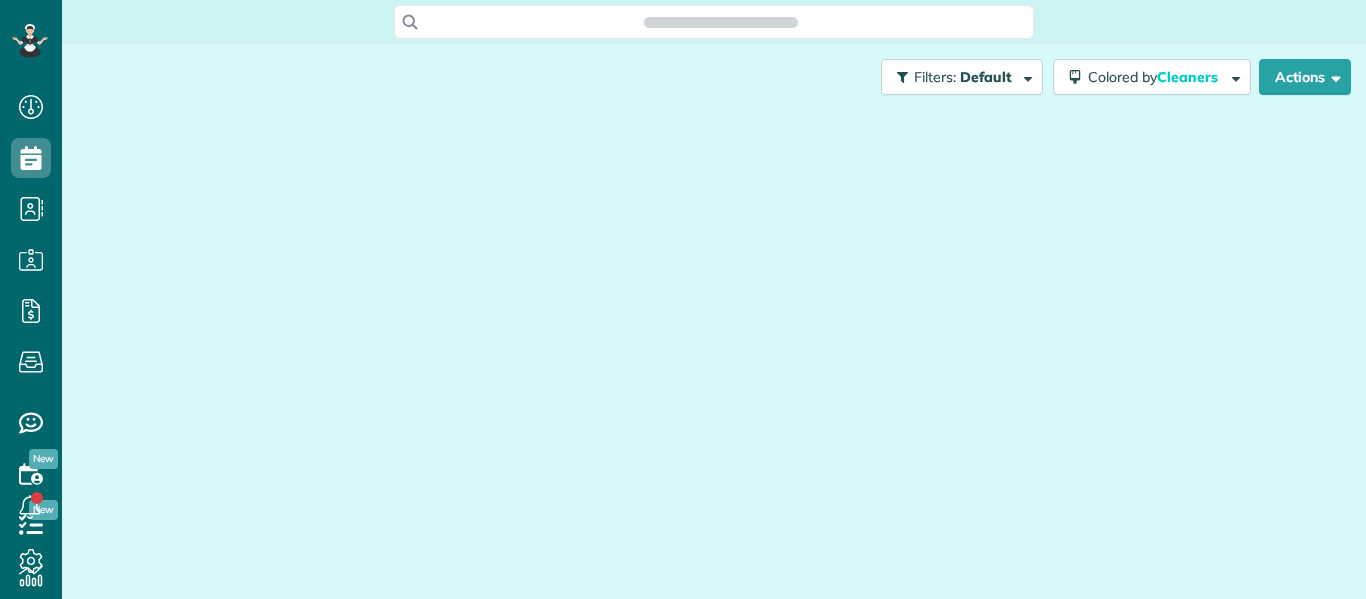 scroll, scrollTop: 0, scrollLeft: 0, axis: both 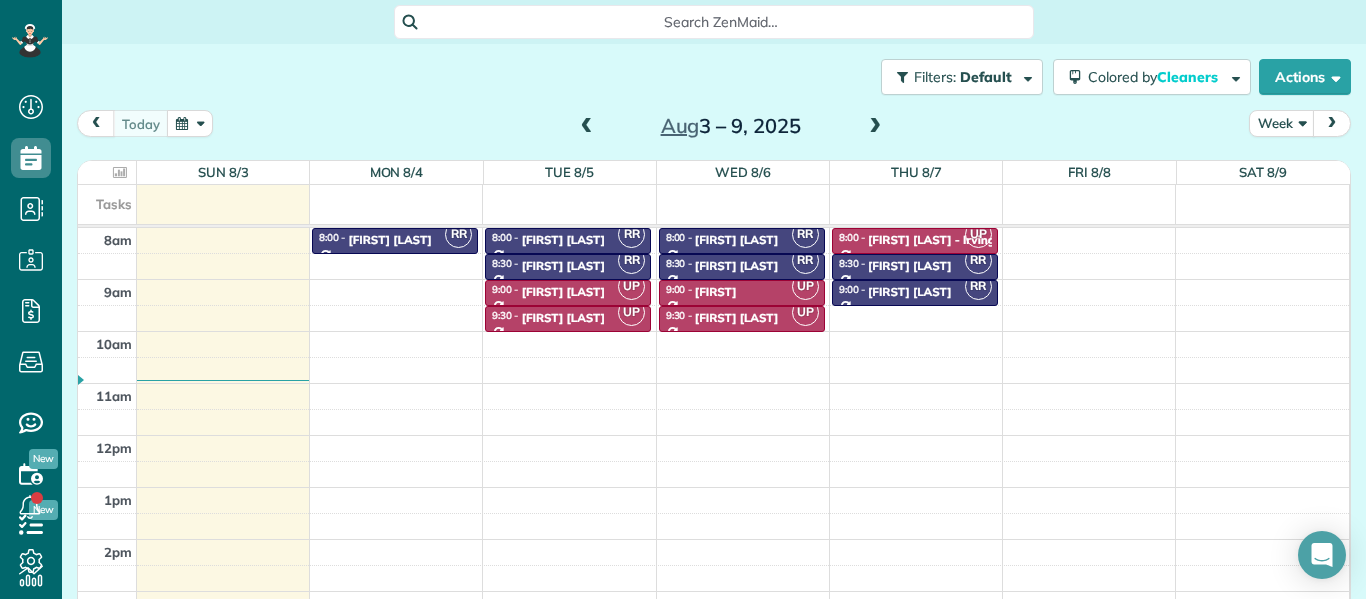 click at bounding box center [587, 127] 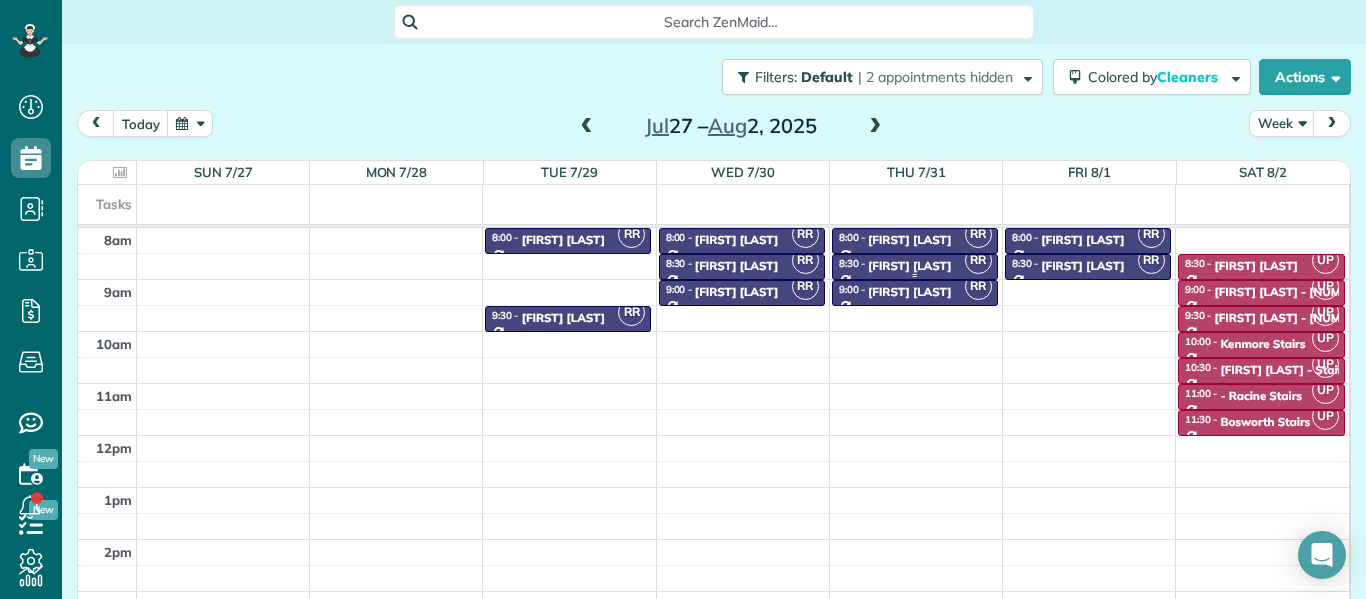 click on "[FIRST] [LAST]" at bounding box center (909, 266) 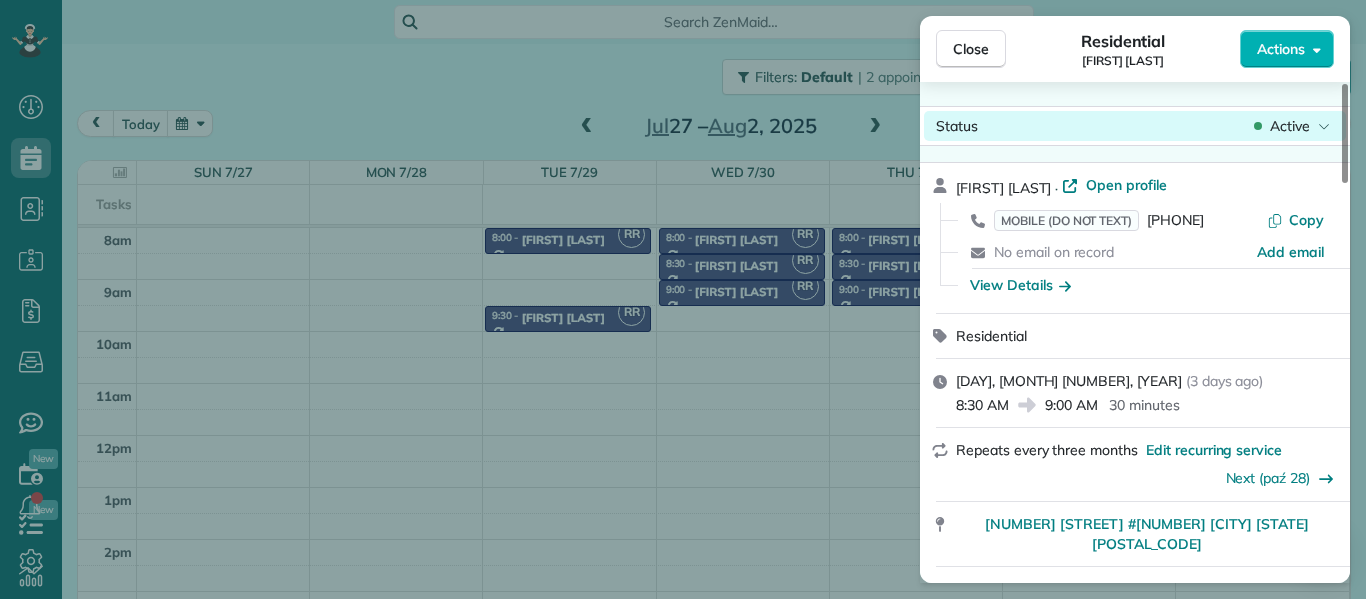 click on "Active" at bounding box center (1290, 126) 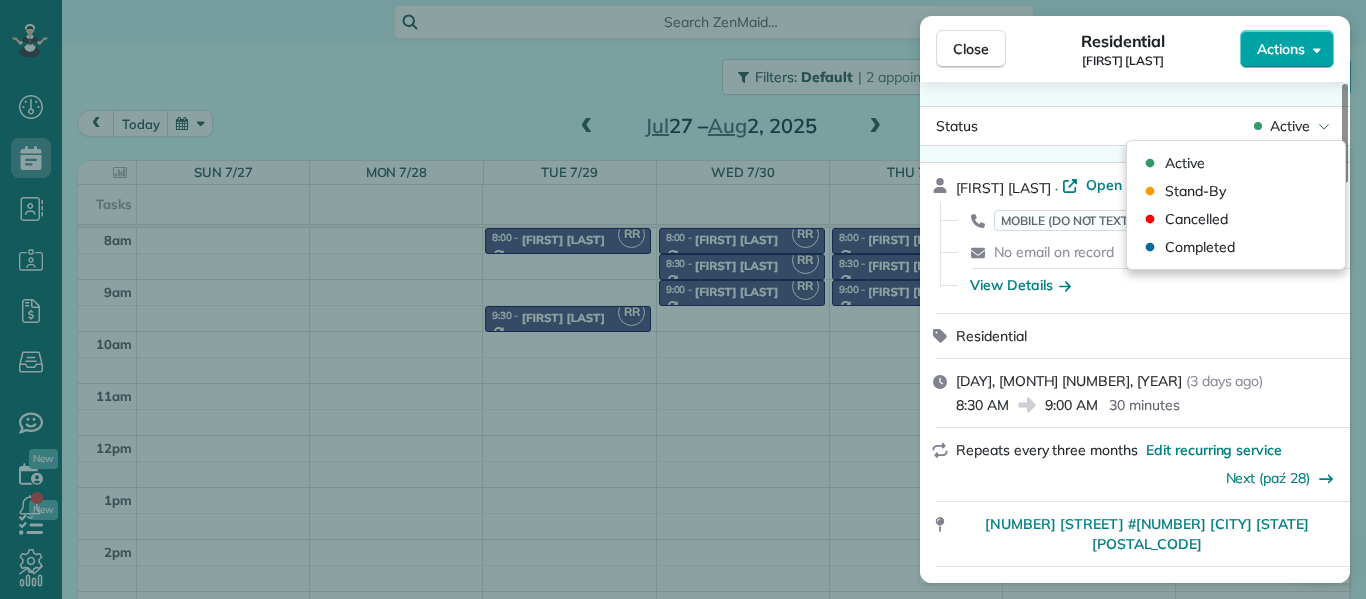 click on "Actions" at bounding box center (1281, 49) 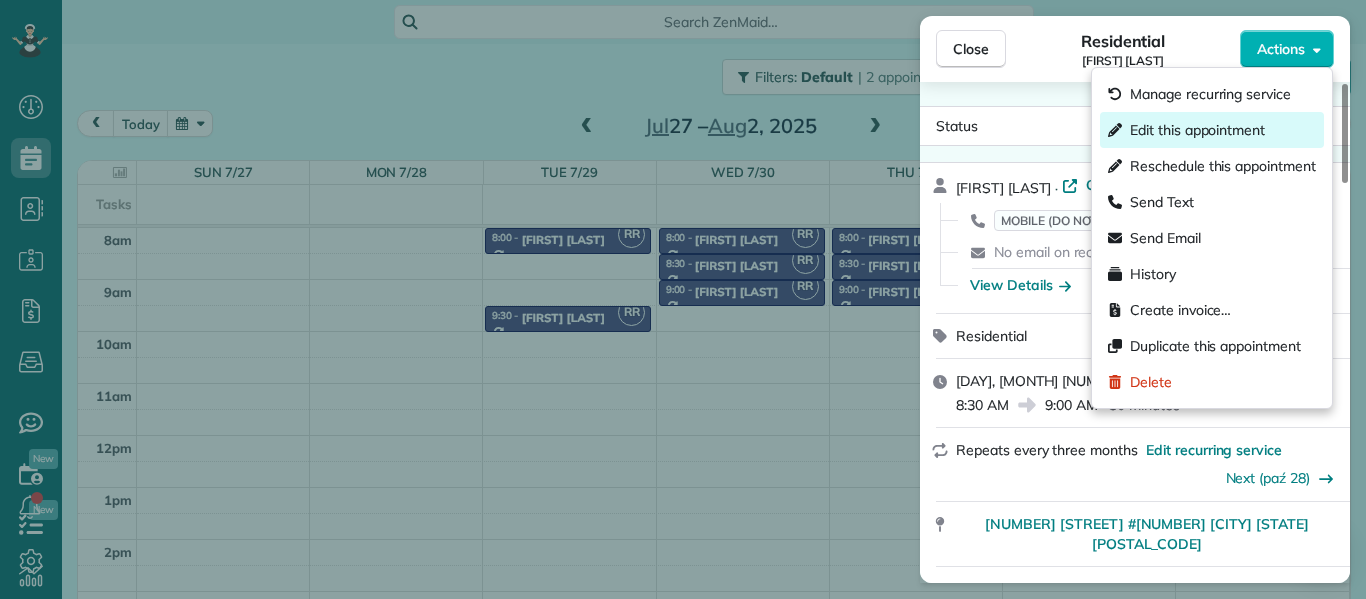 click on "Edit this appointment" at bounding box center [1197, 130] 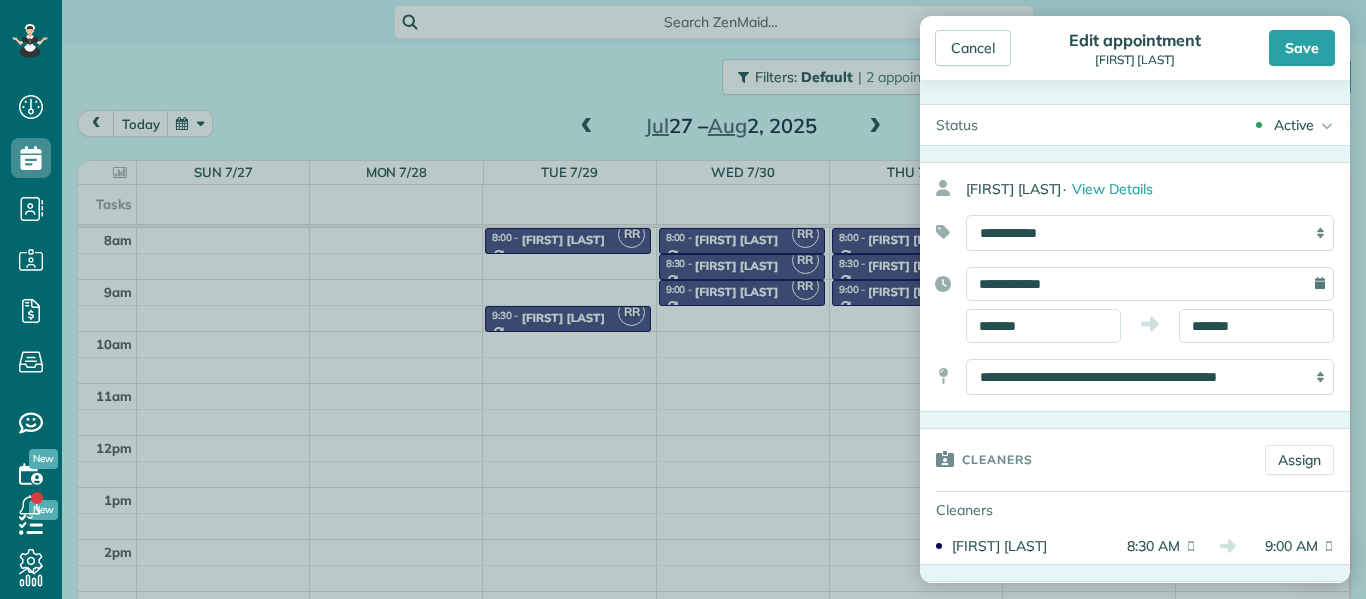 scroll, scrollTop: 90, scrollLeft: 0, axis: vertical 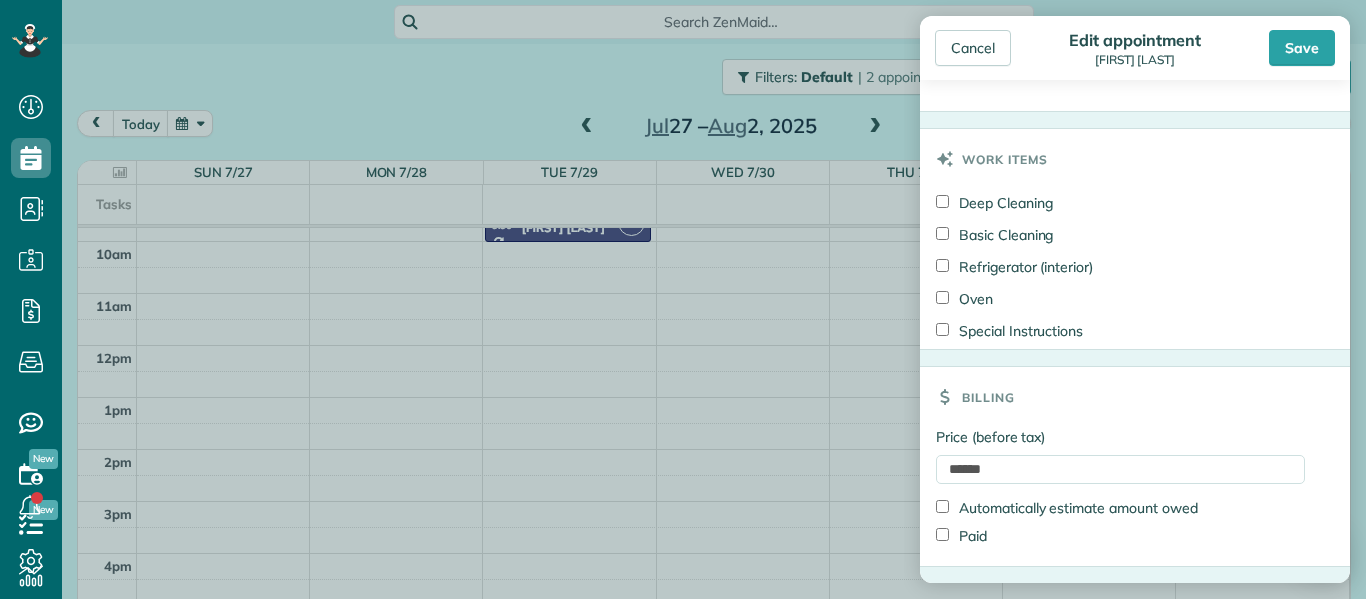 drag, startPoint x: 1350, startPoint y: 139, endPoint x: 1331, endPoint y: 564, distance: 425.4245 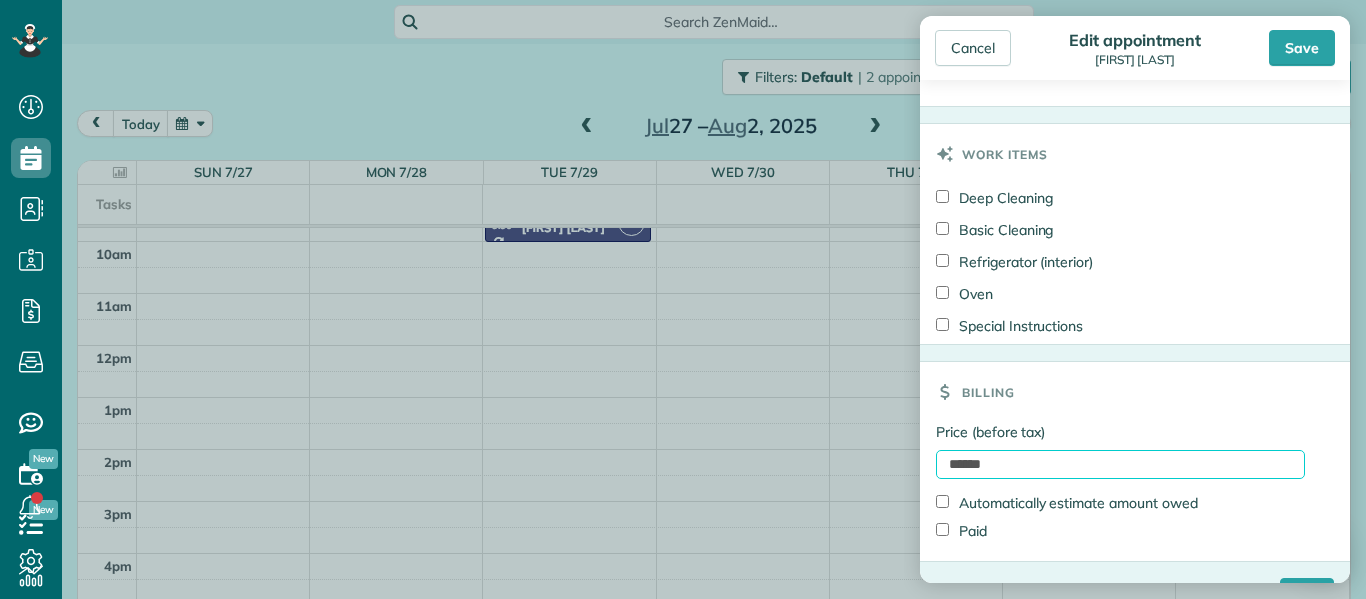 click on "******" at bounding box center (1120, 464) 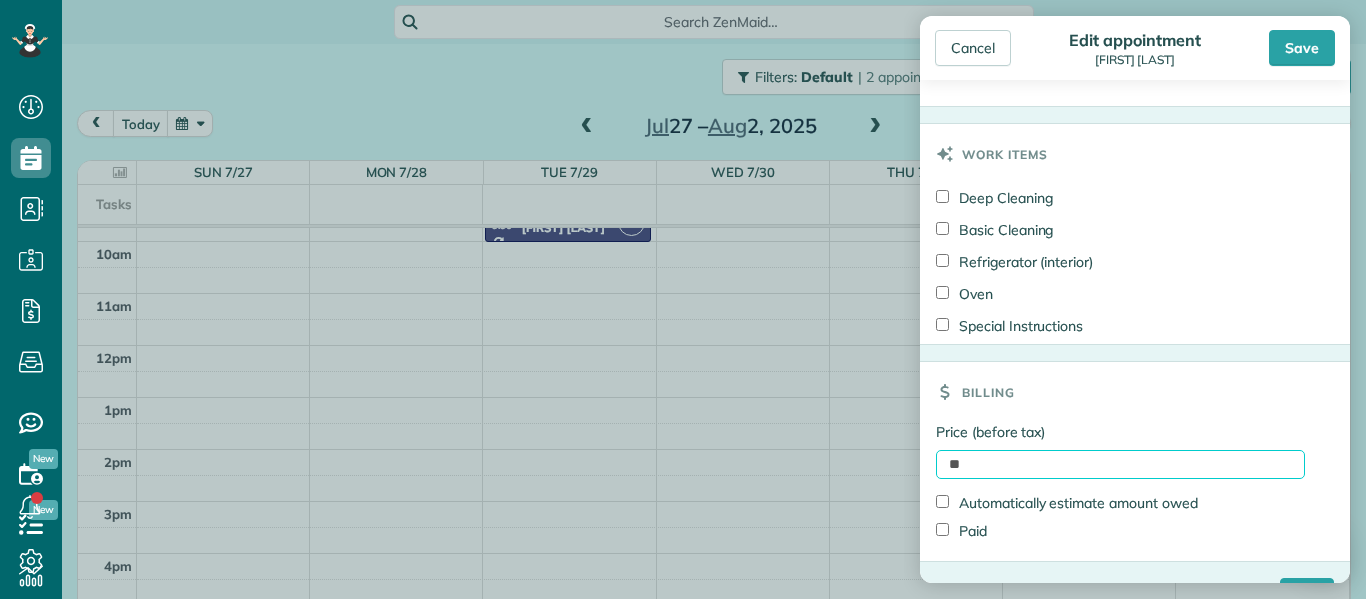 type on "*" 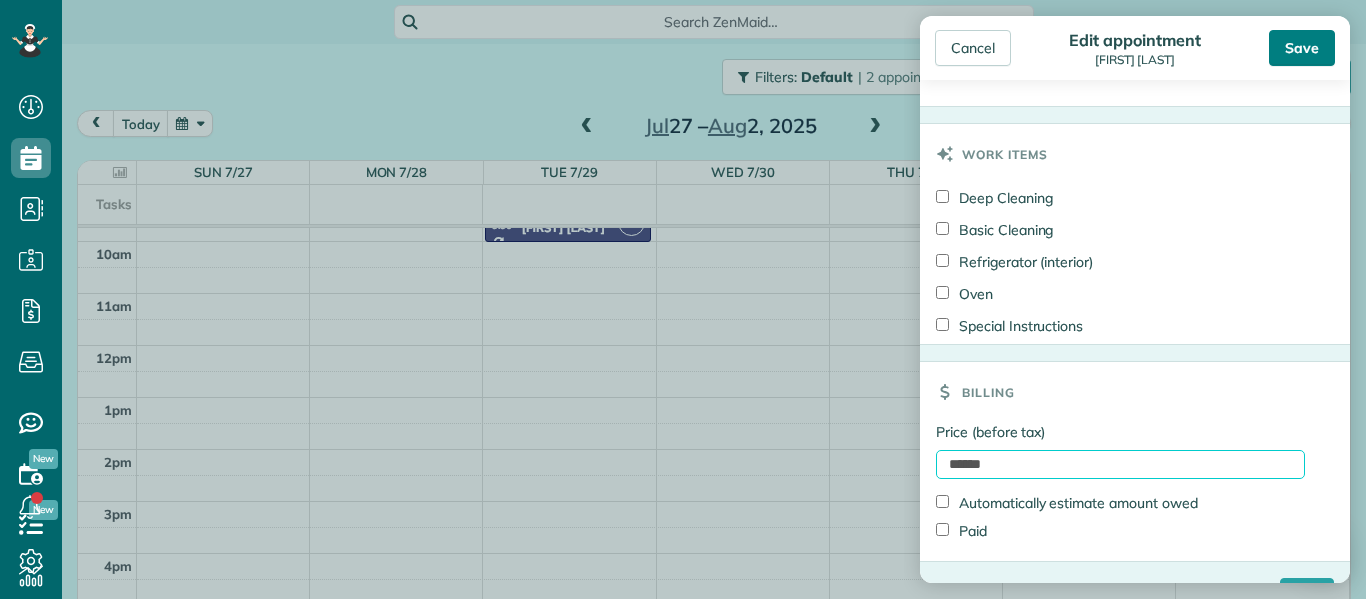 type on "******" 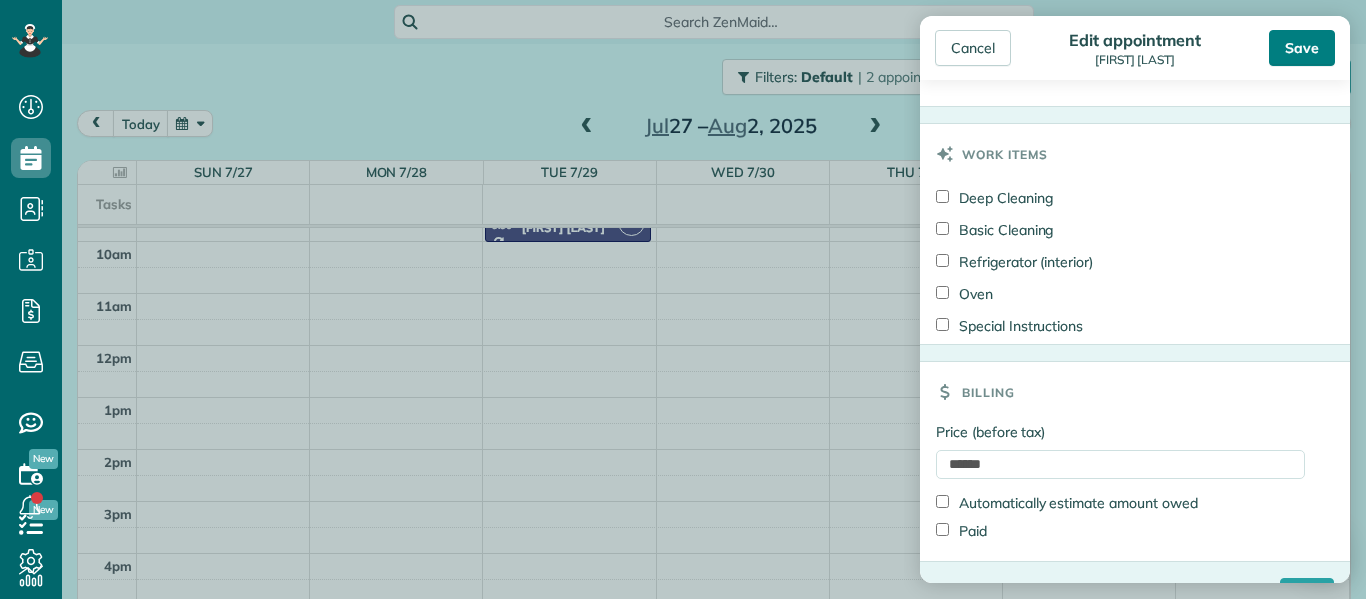 click on "Save" at bounding box center (1302, 48) 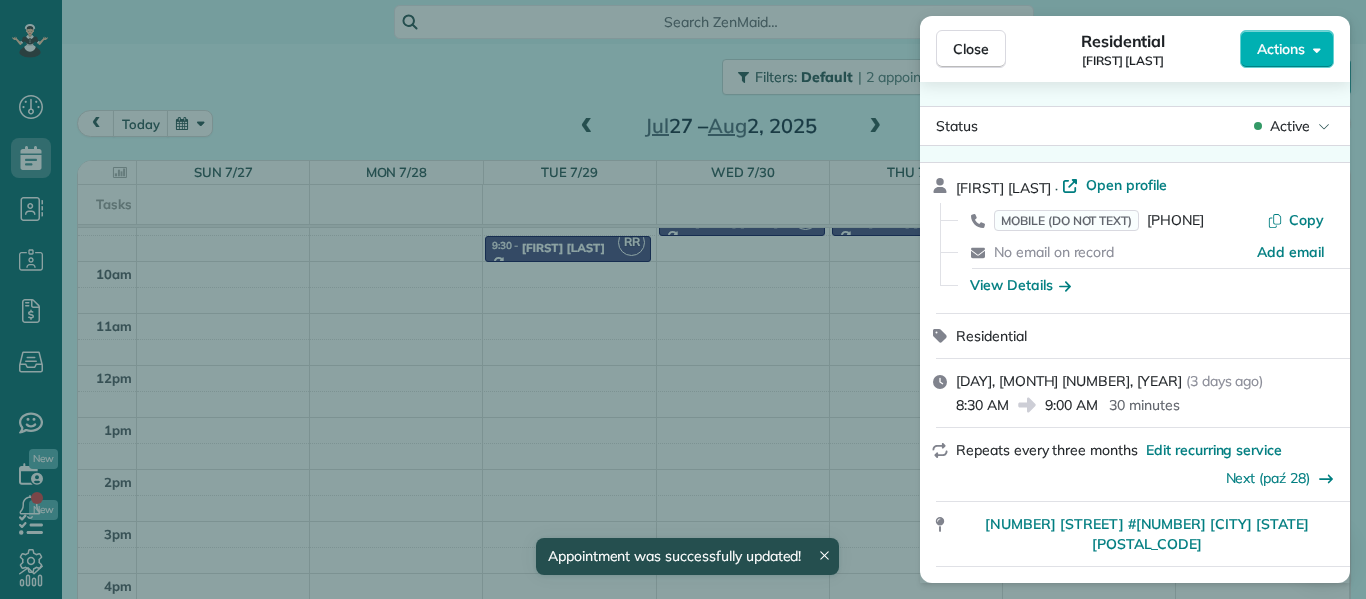 scroll, scrollTop: 70, scrollLeft: 0, axis: vertical 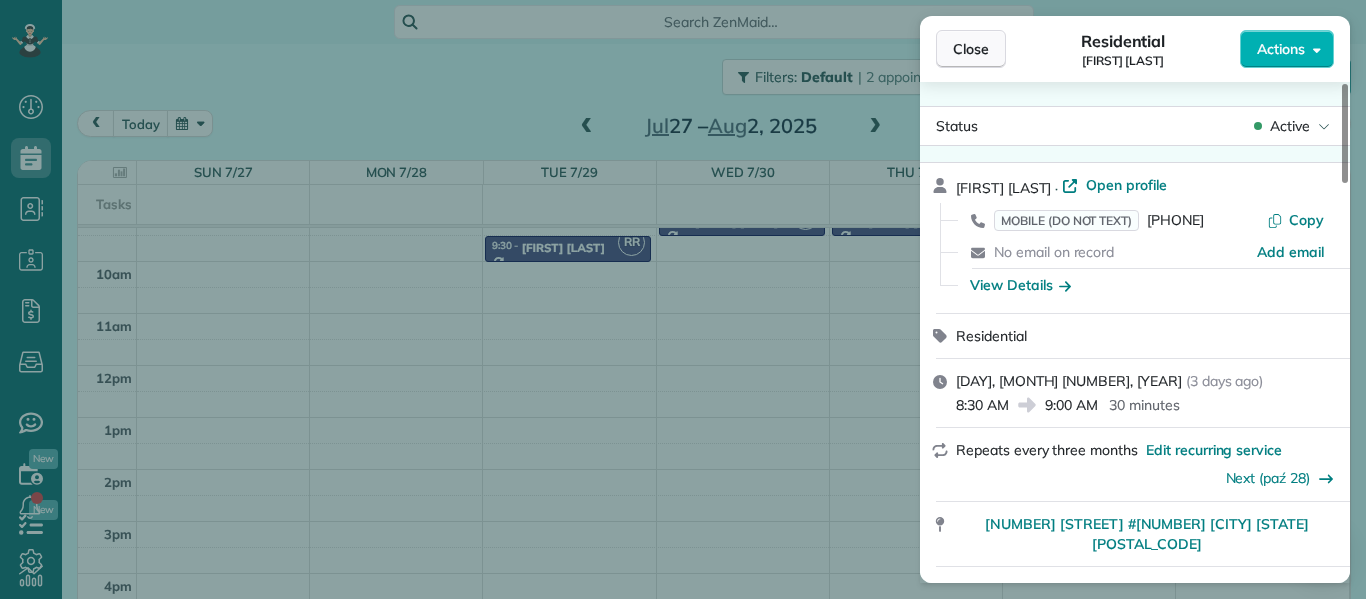 click on "Close" at bounding box center [971, 49] 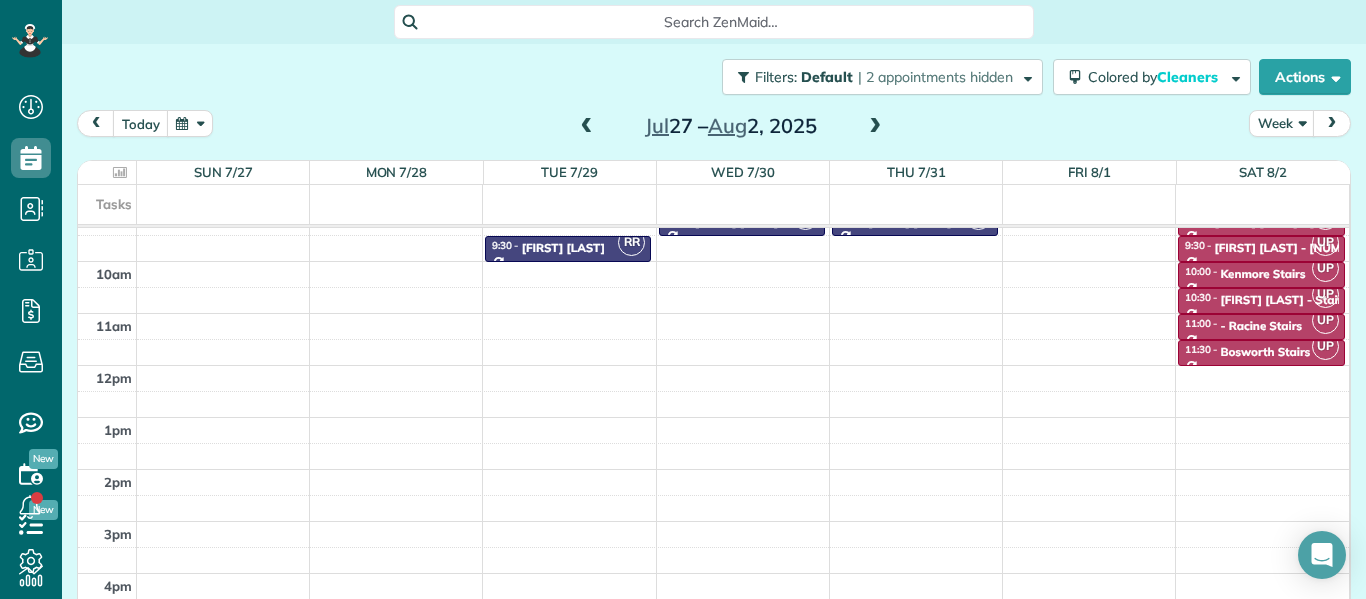 scroll, scrollTop: 0, scrollLeft: 0, axis: both 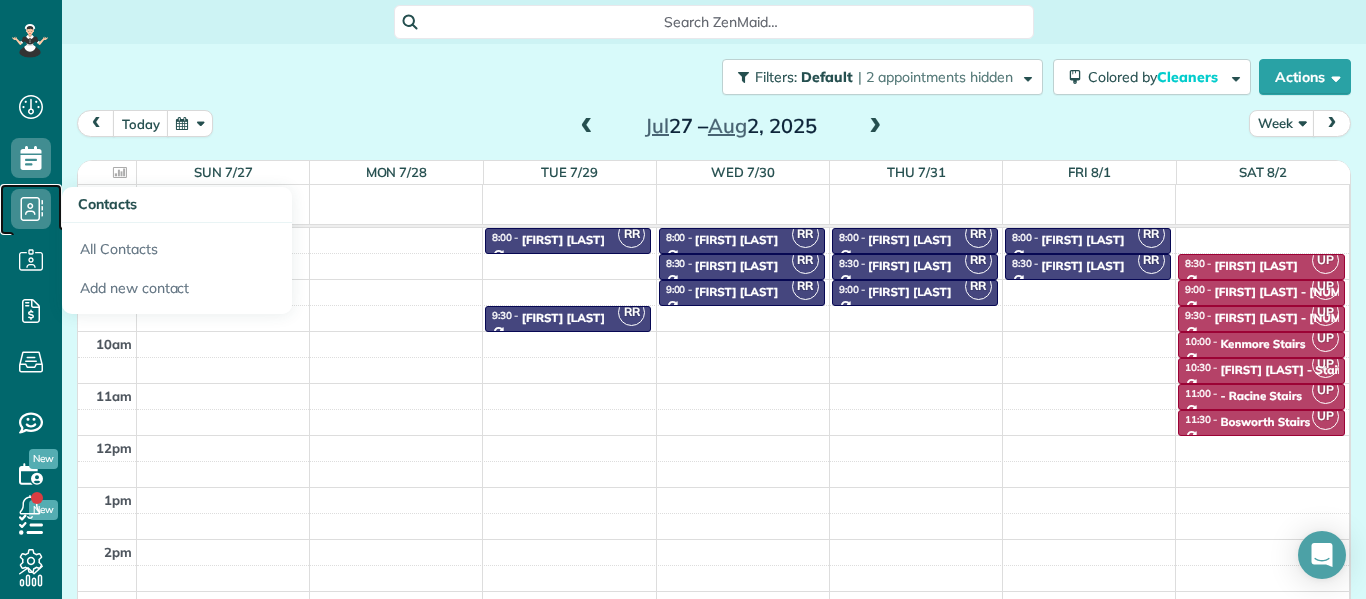 click 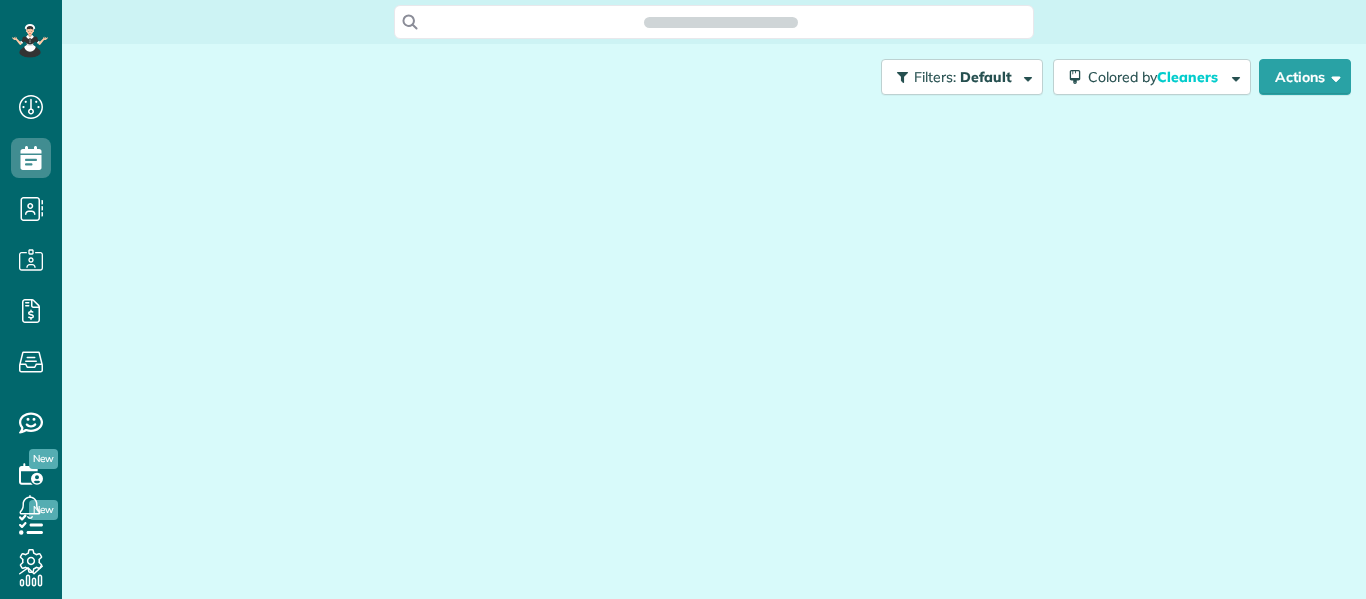 scroll, scrollTop: 0, scrollLeft: 0, axis: both 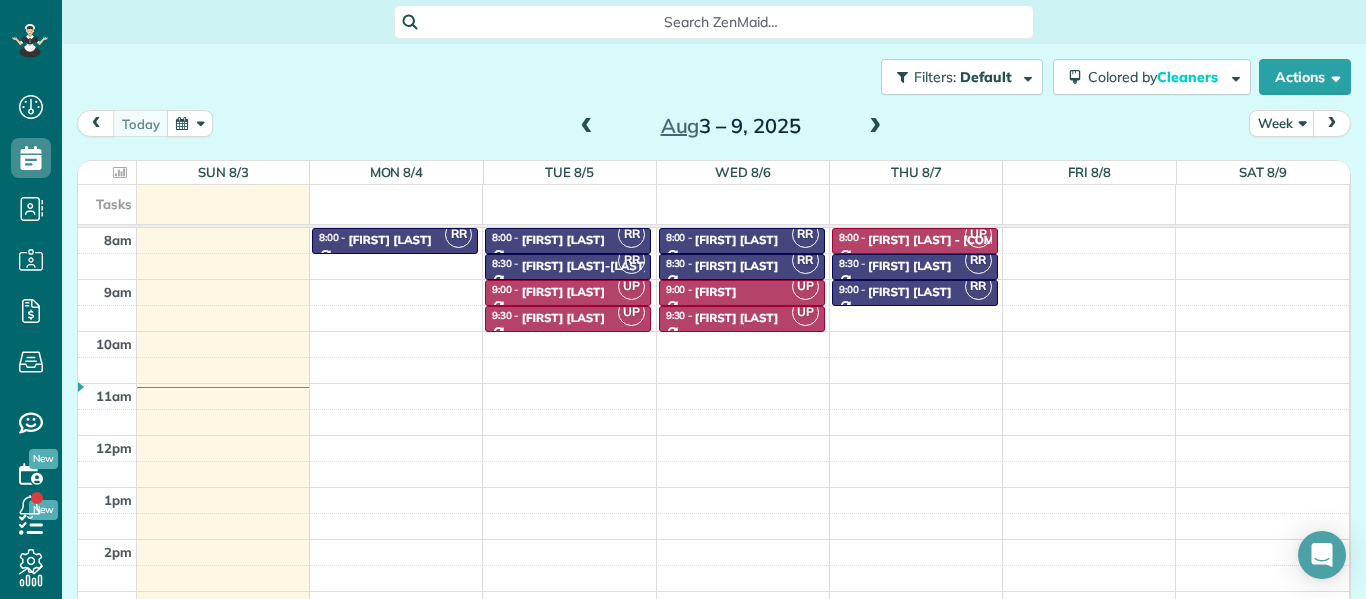 click at bounding box center [587, 127] 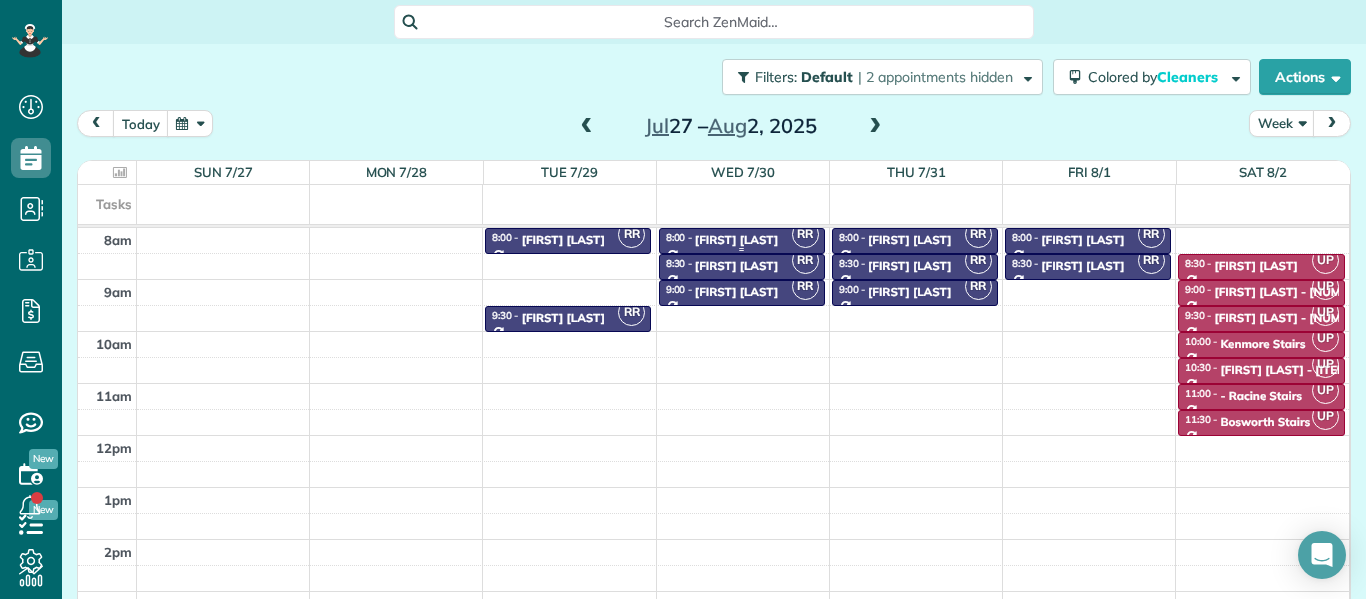 click on "Joe Capra" at bounding box center [736, 240] 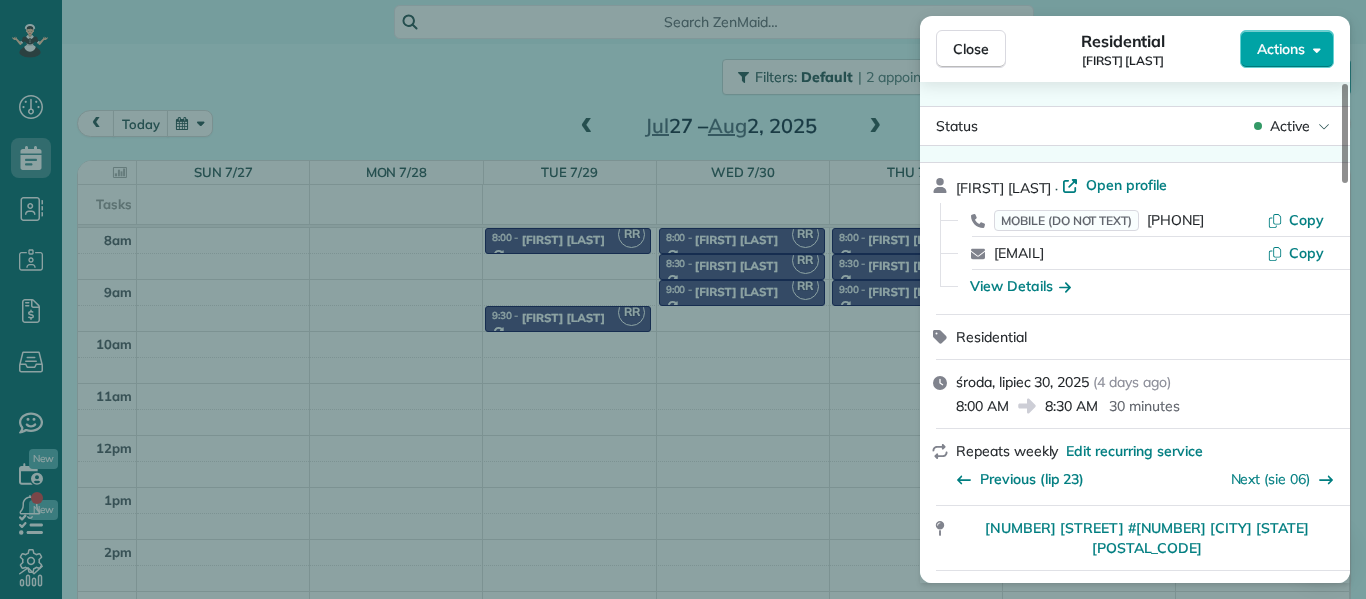 click on "Actions" at bounding box center [1281, 49] 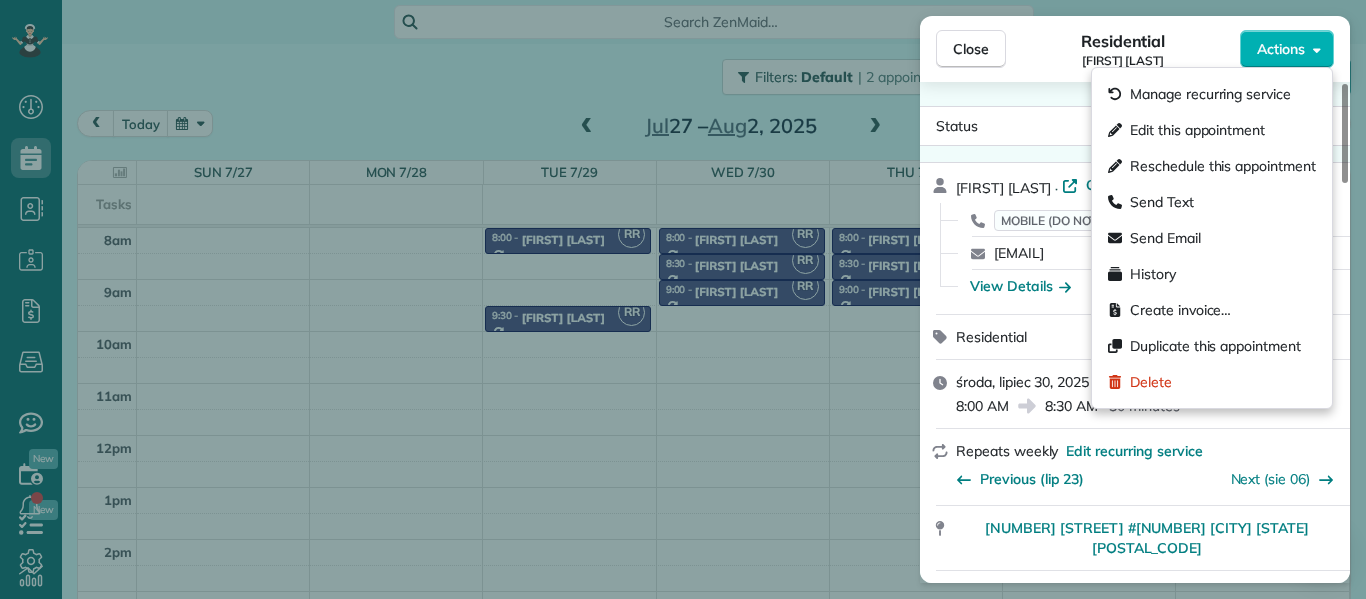 click on "Residential Joe Capra" at bounding box center [1123, 49] 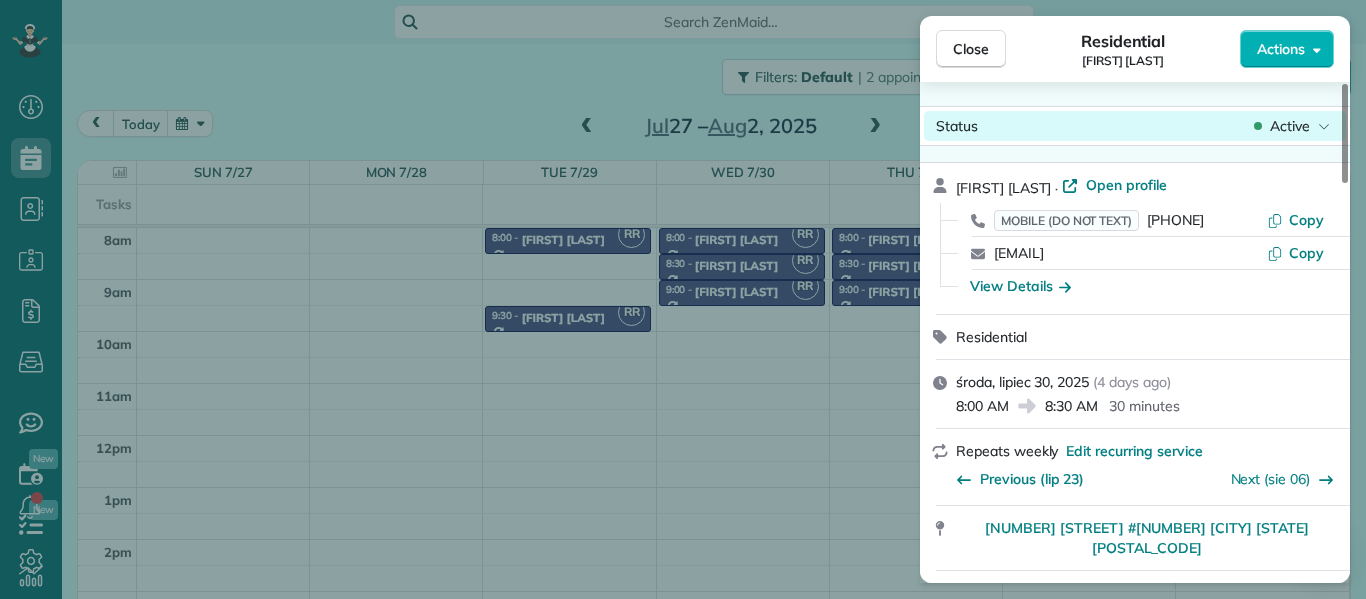 click on "Active" at bounding box center (1290, 126) 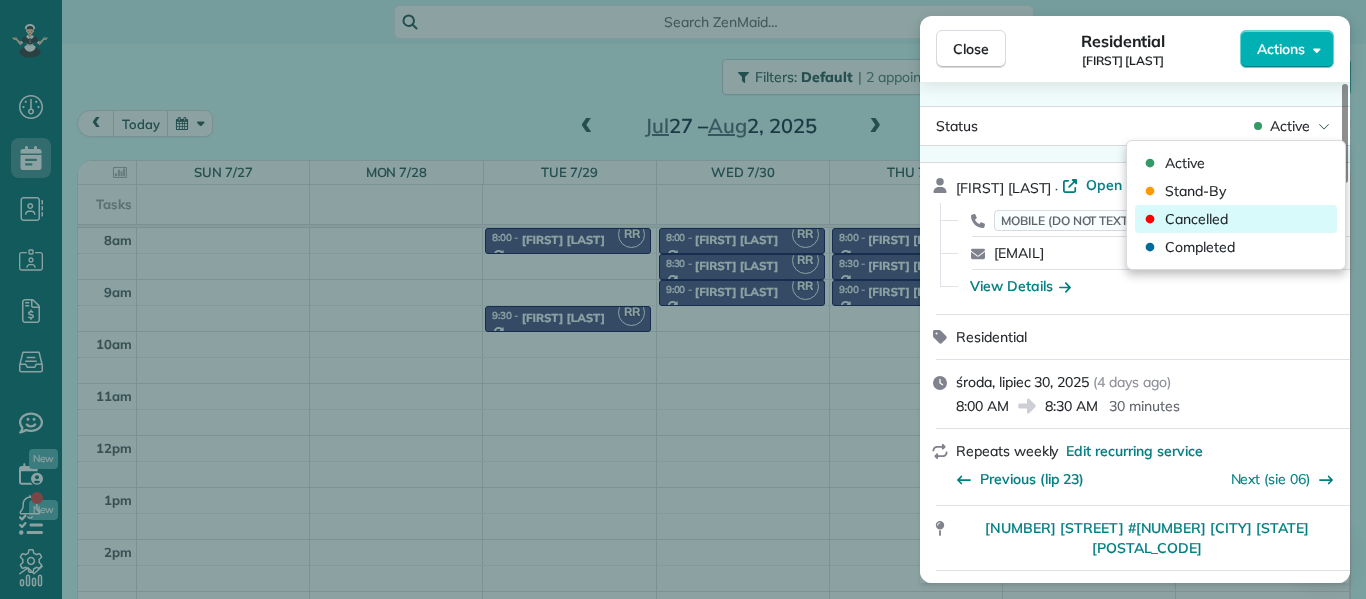 click on "Cancelled" at bounding box center (1236, 219) 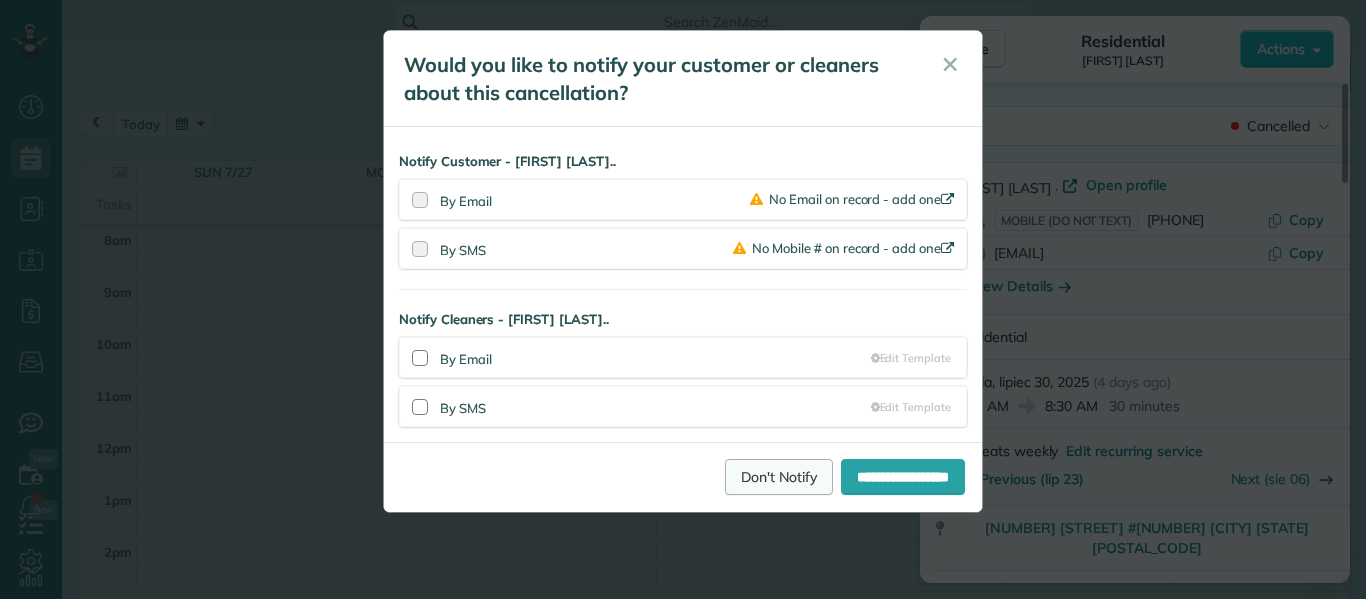 click on "Don't Notify" at bounding box center [779, 477] 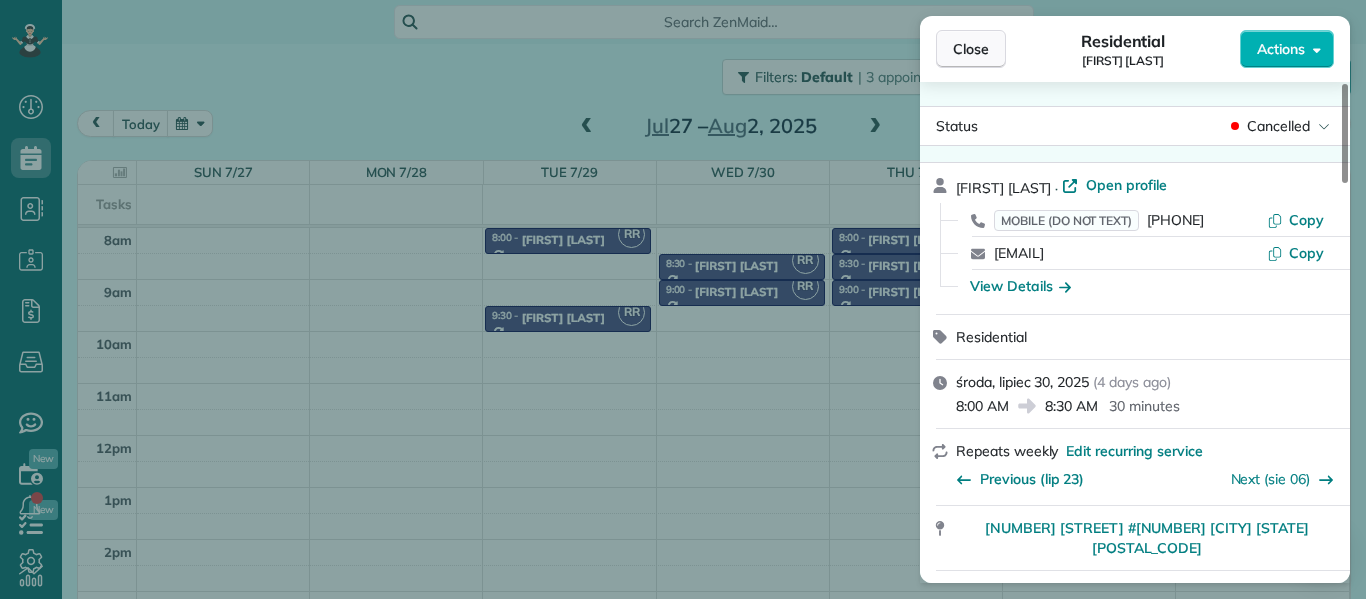 click on "Close" at bounding box center [971, 49] 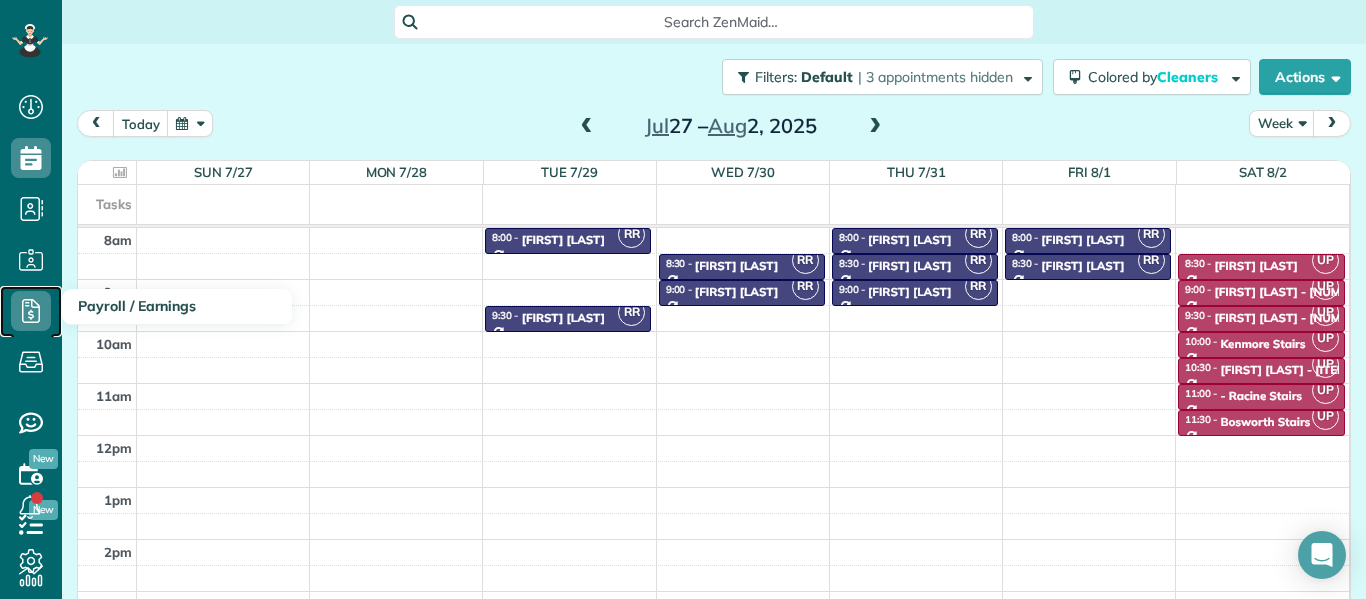 click 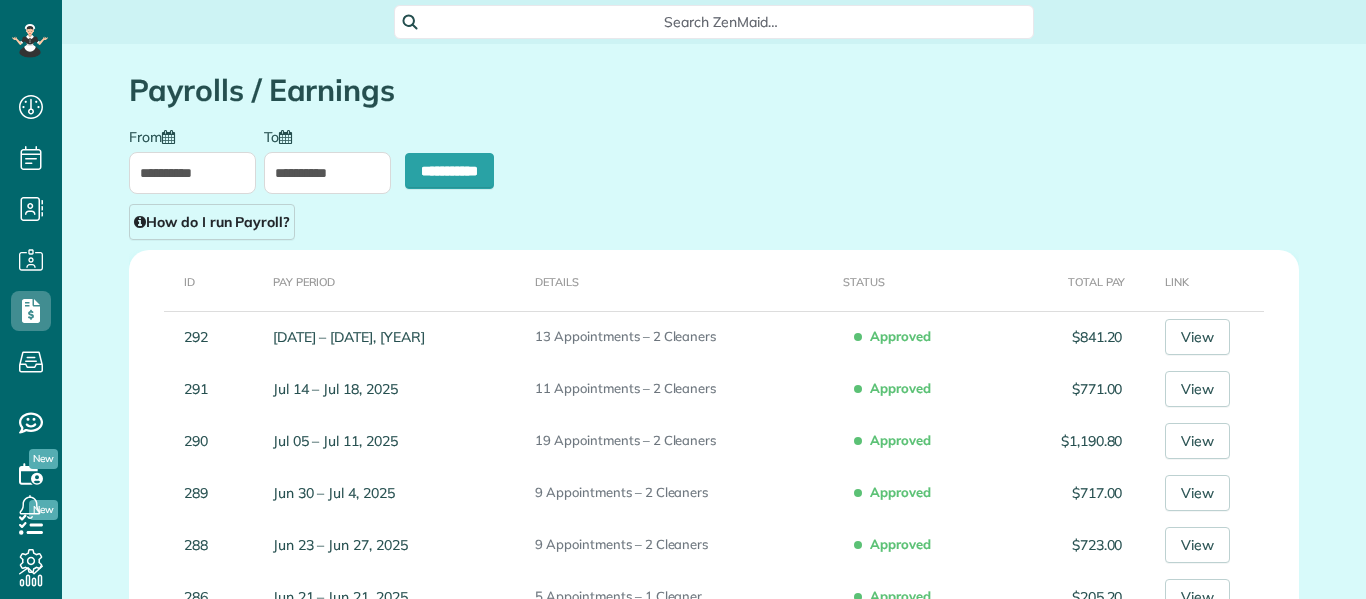 scroll, scrollTop: 0, scrollLeft: 0, axis: both 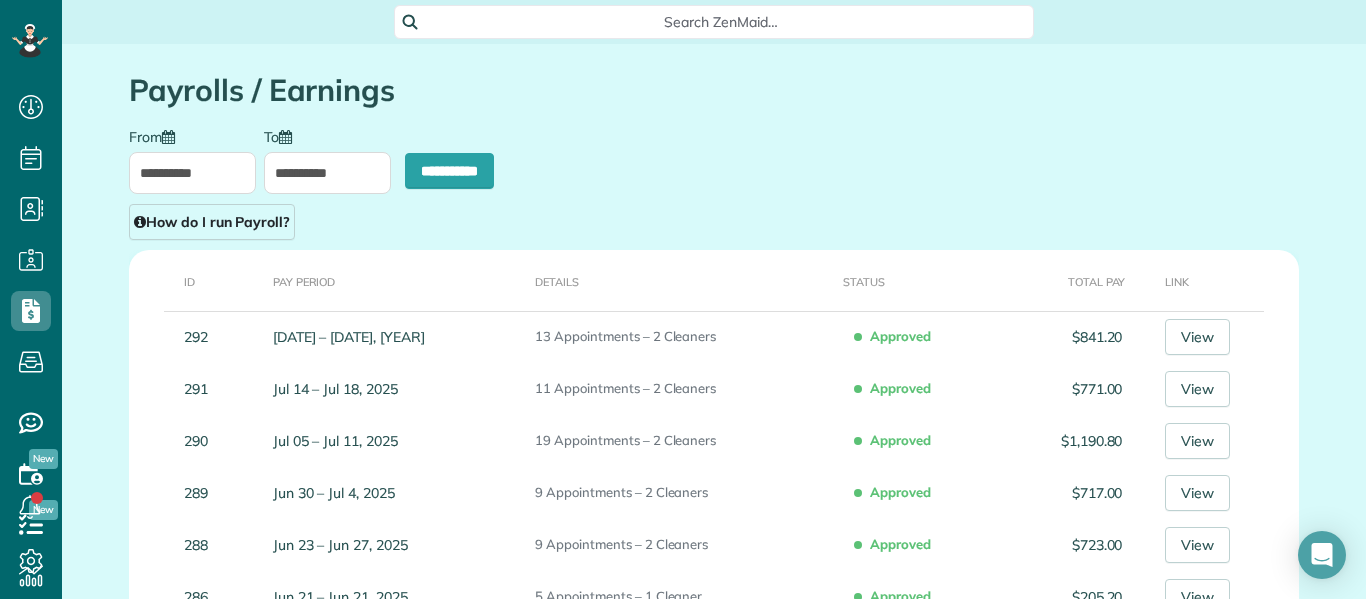 click on "**********" at bounding box center [192, 173] 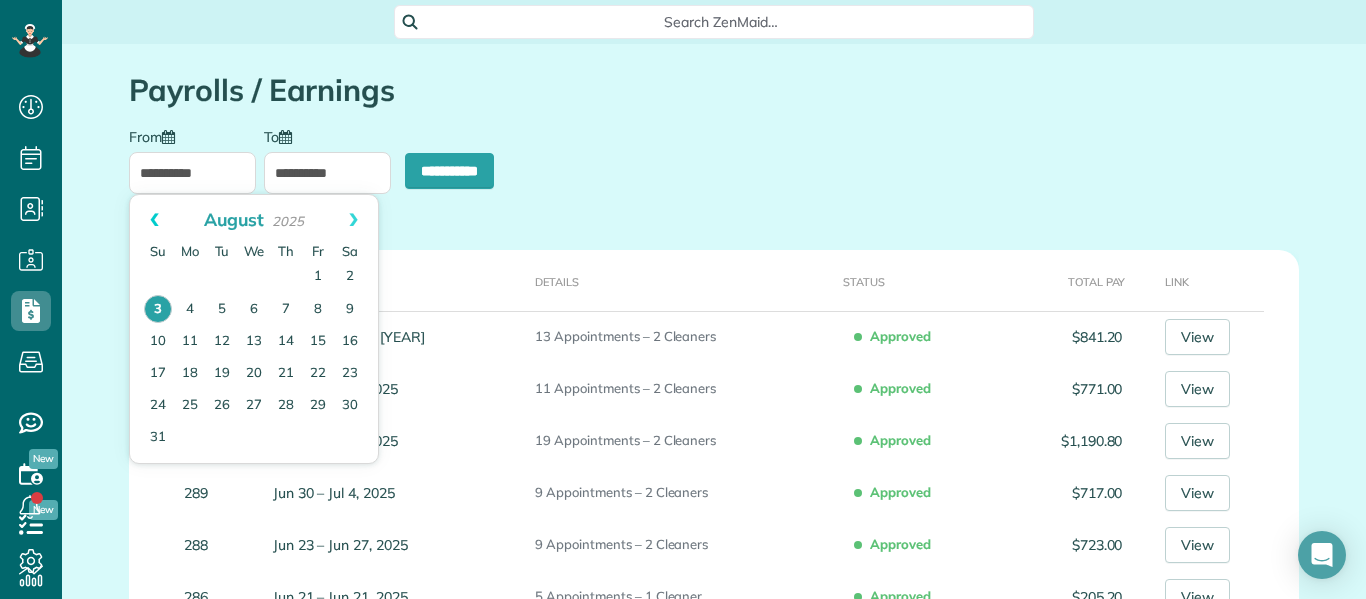 click on "Prev" at bounding box center [154, 220] 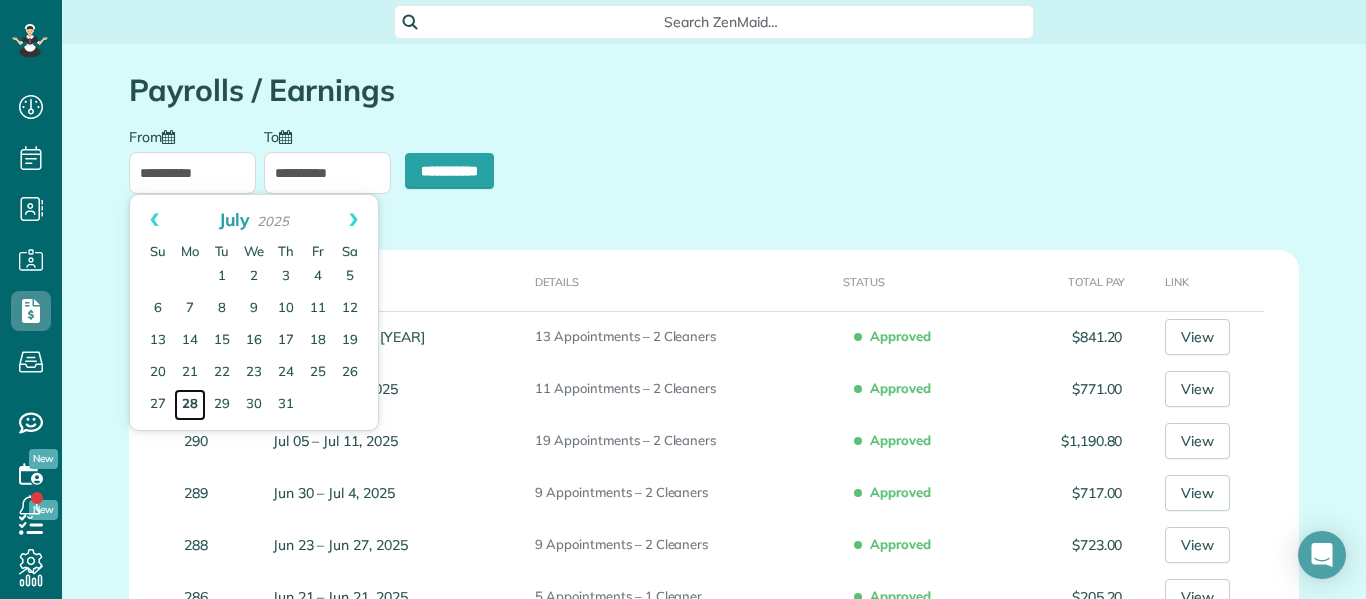 click on "28" at bounding box center [190, 405] 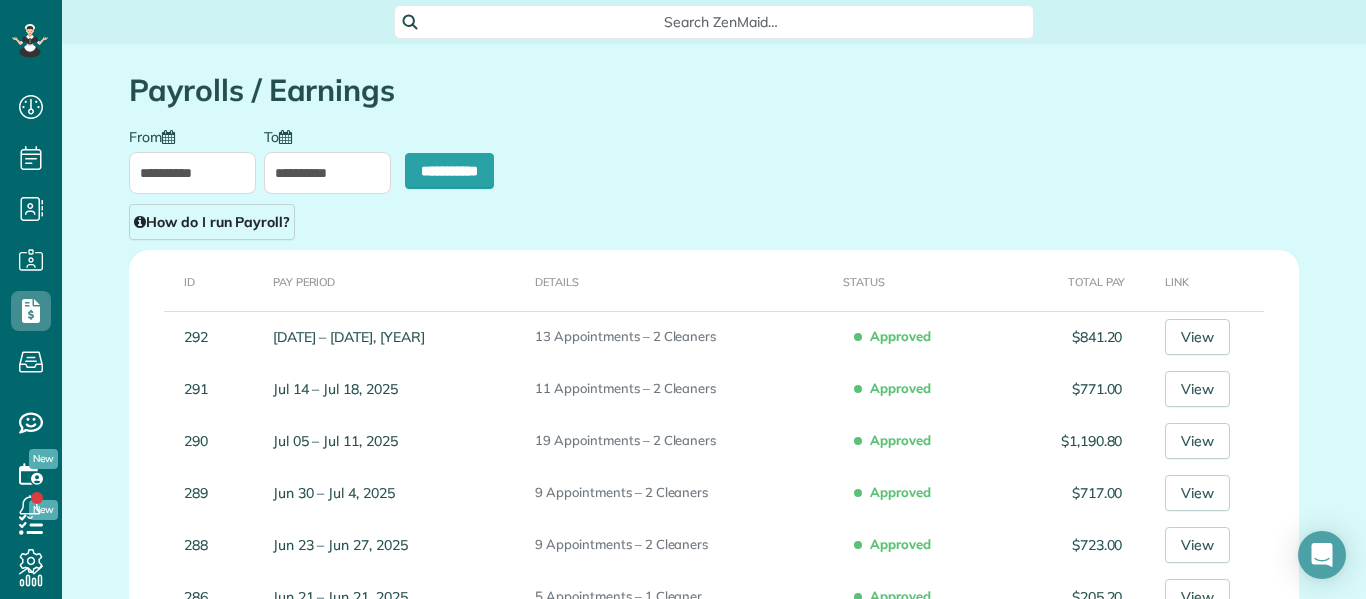 click on "**********" at bounding box center (327, 173) 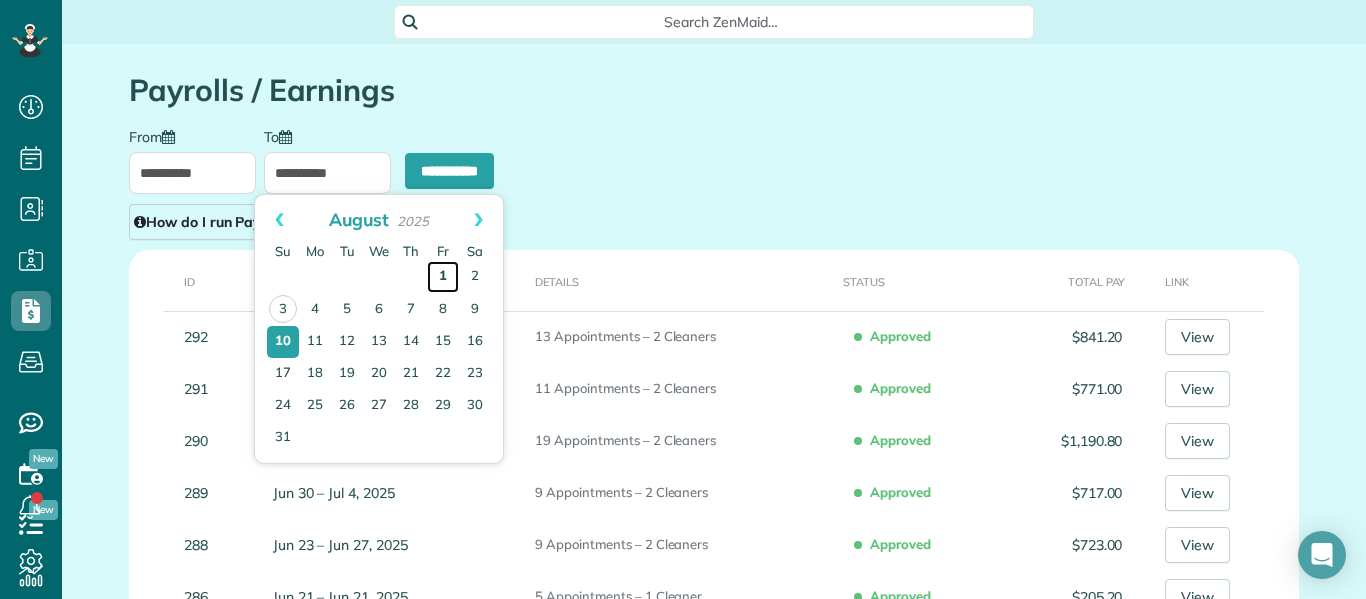 click on "1" at bounding box center (443, 277) 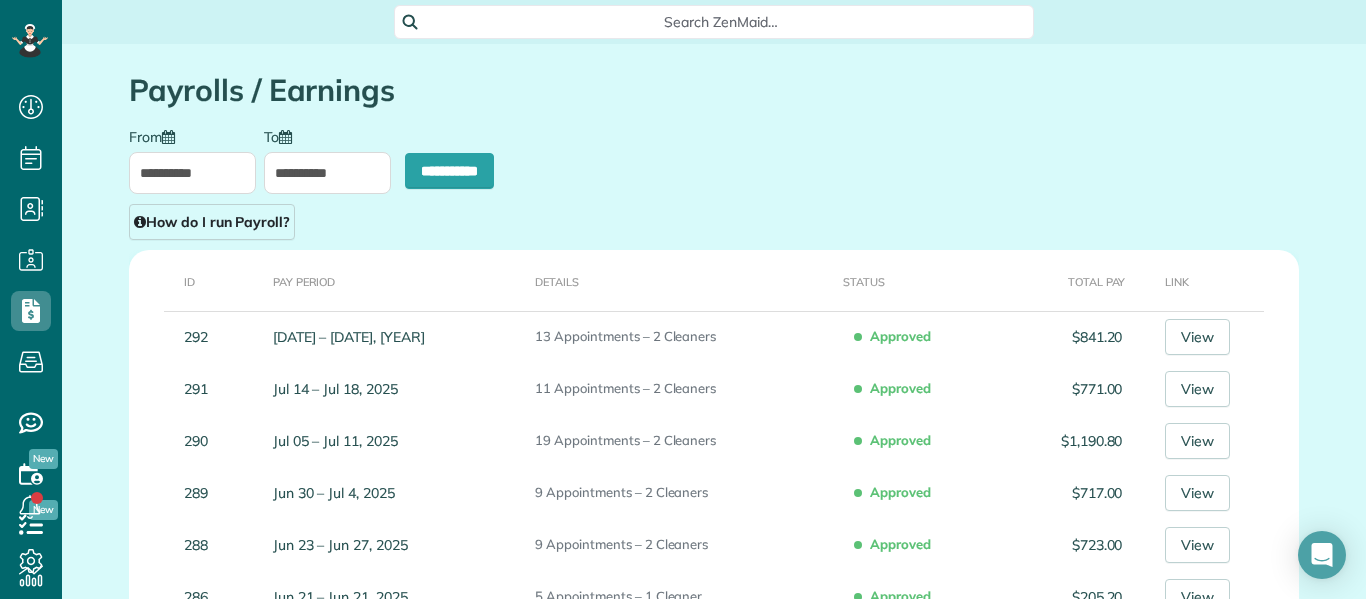 click on "**********" at bounding box center (192, 173) 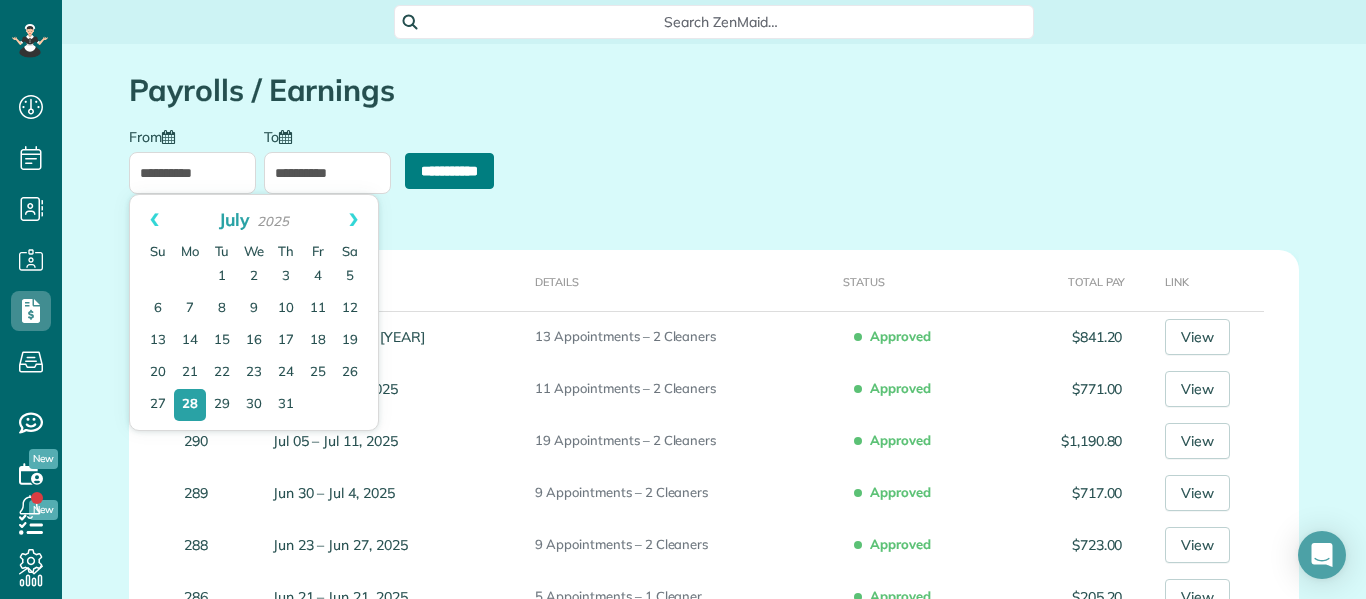 click on "**********" at bounding box center [449, 171] 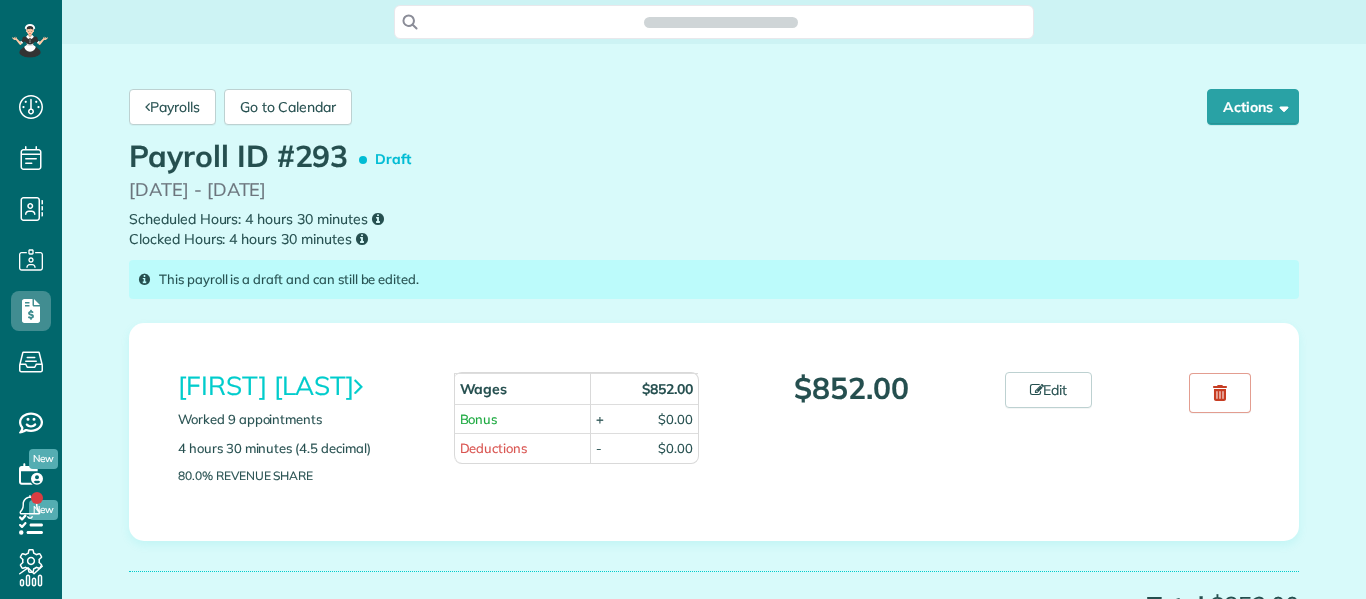 scroll, scrollTop: 0, scrollLeft: 0, axis: both 